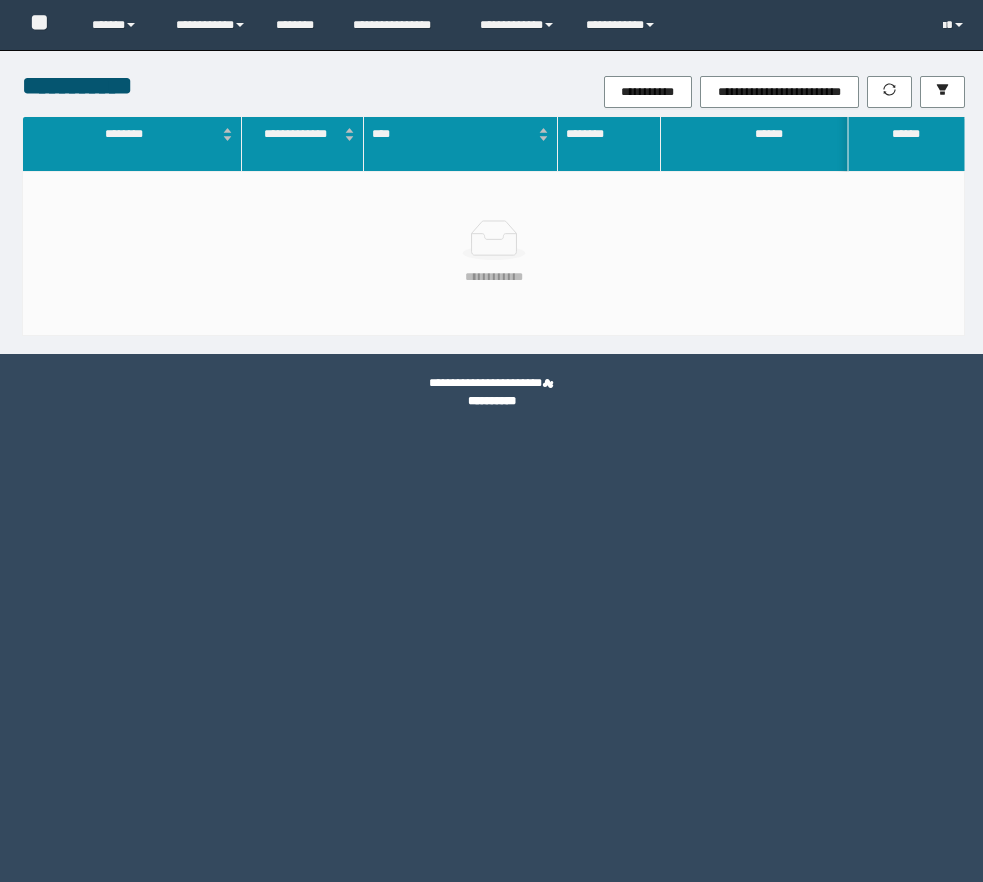 scroll, scrollTop: 0, scrollLeft: 0, axis: both 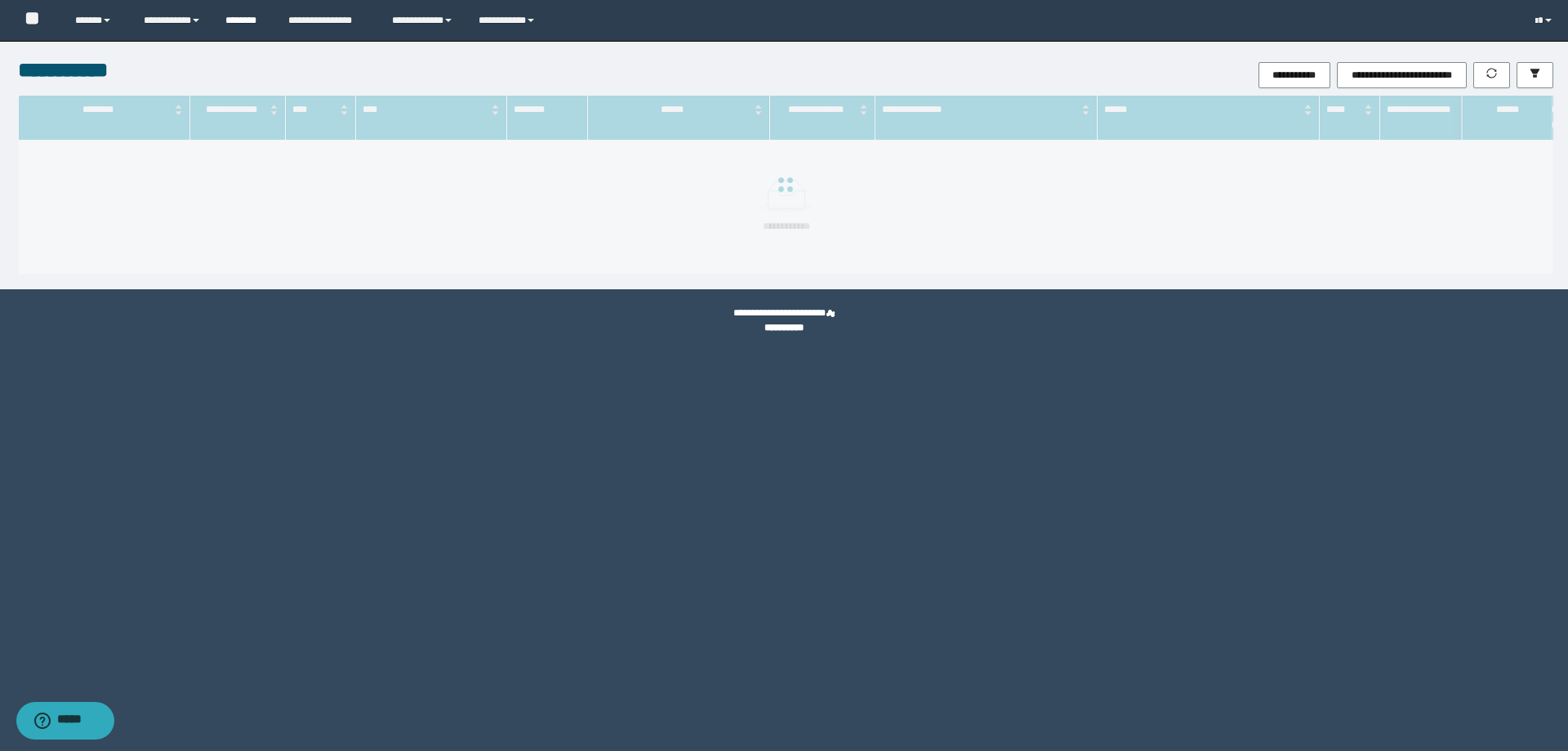 click on "********" at bounding box center [244, 20] 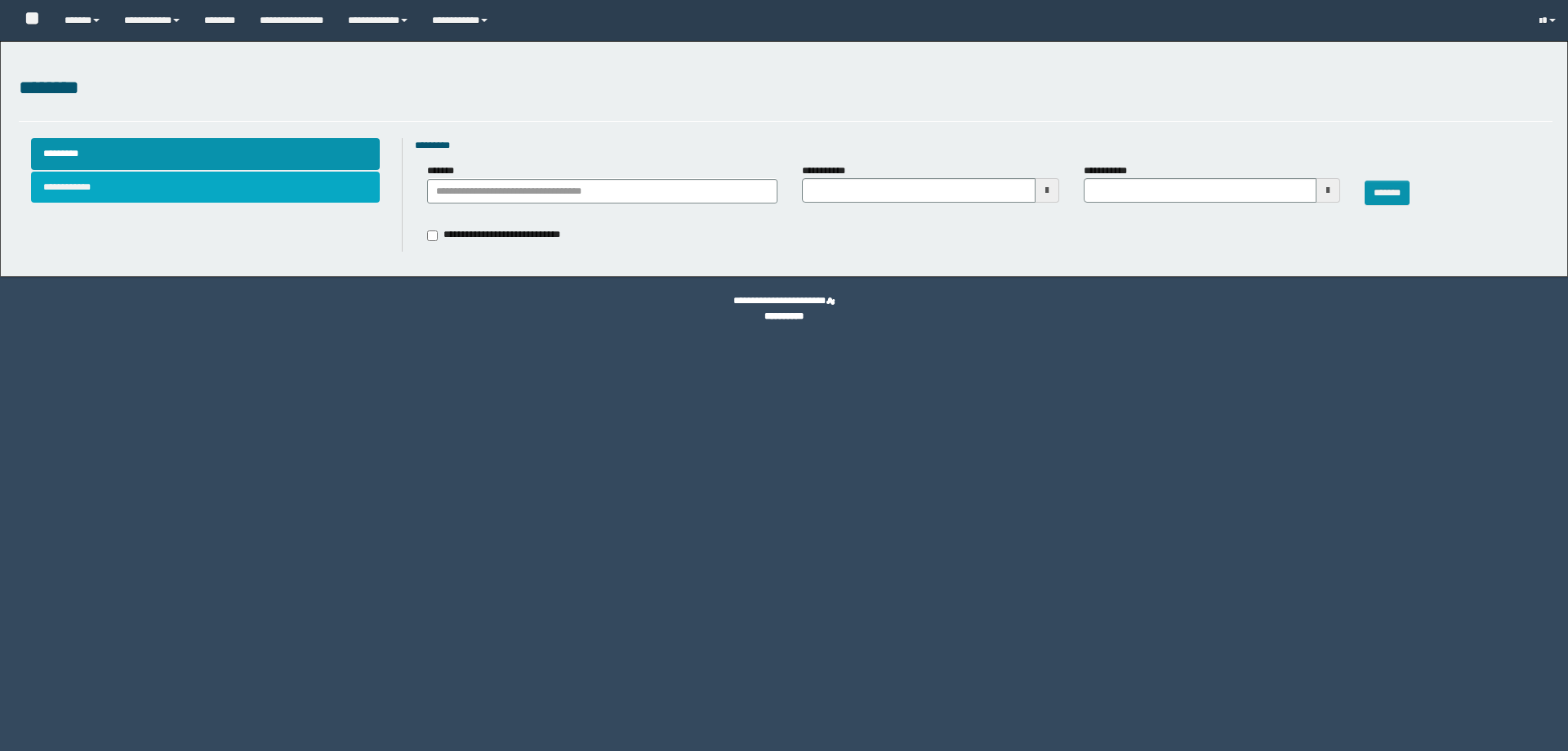click on "**********" at bounding box center [206, 187] 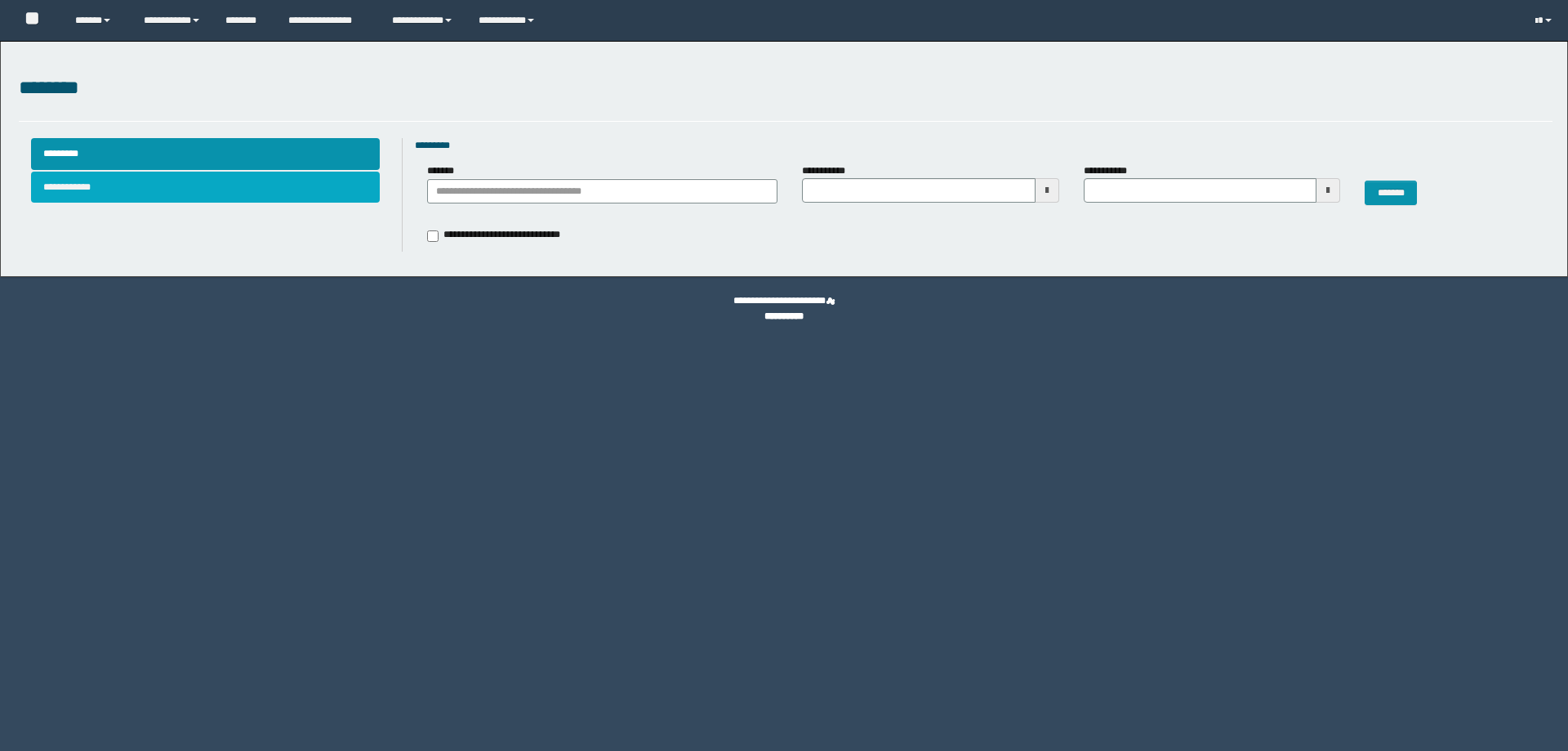 scroll, scrollTop: 0, scrollLeft: 0, axis: both 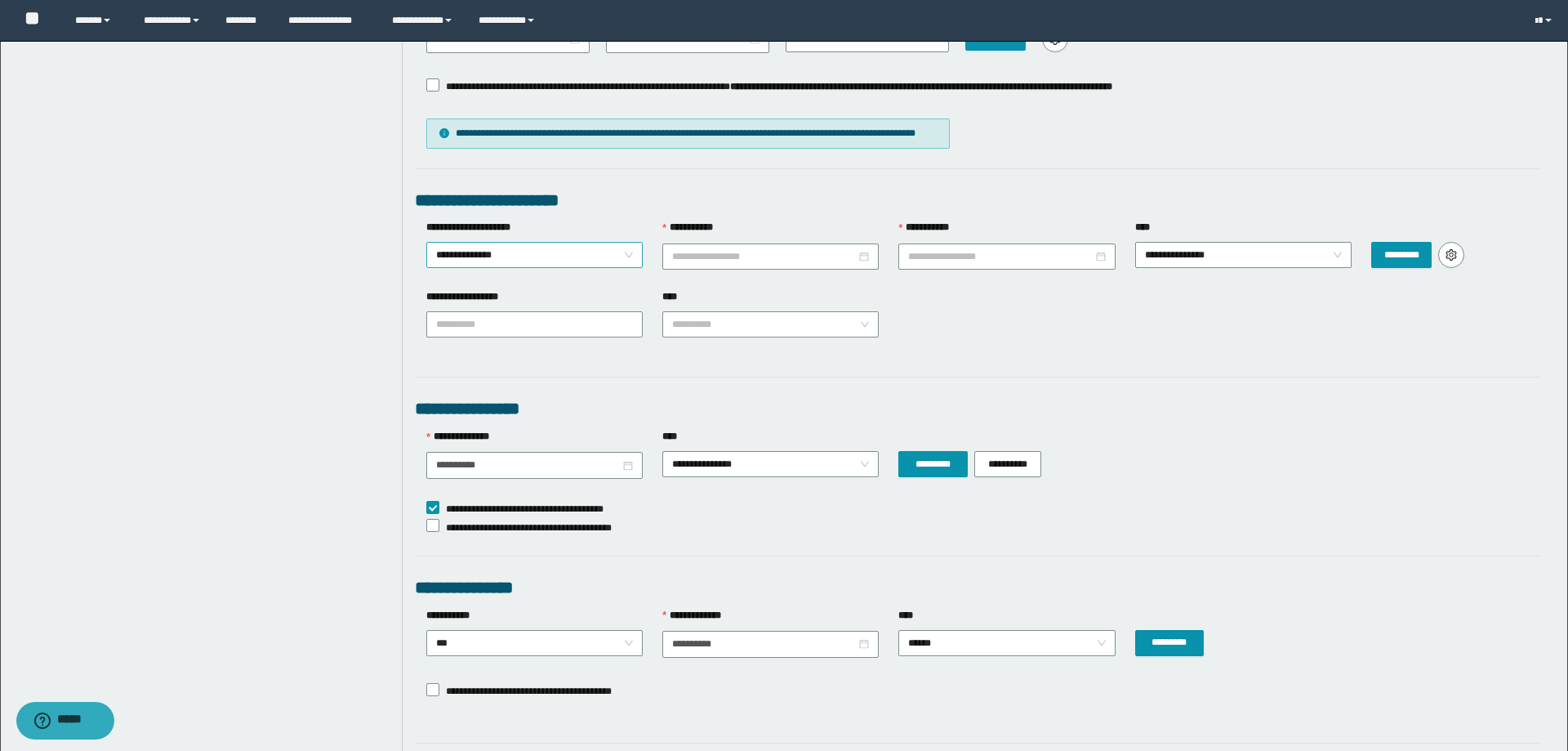 click on "**********" at bounding box center (534, 255) 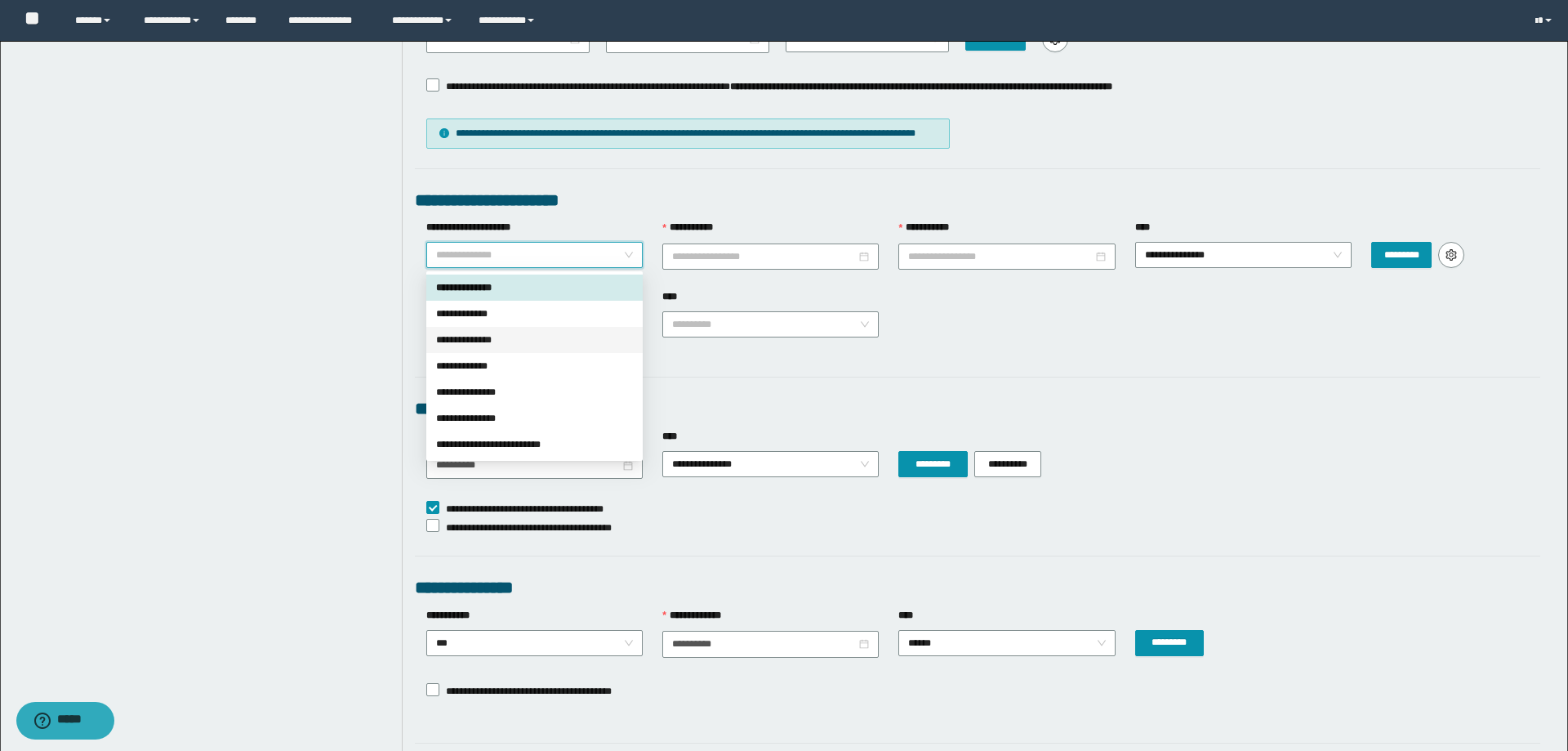 click on "**********" at bounding box center [534, 340] 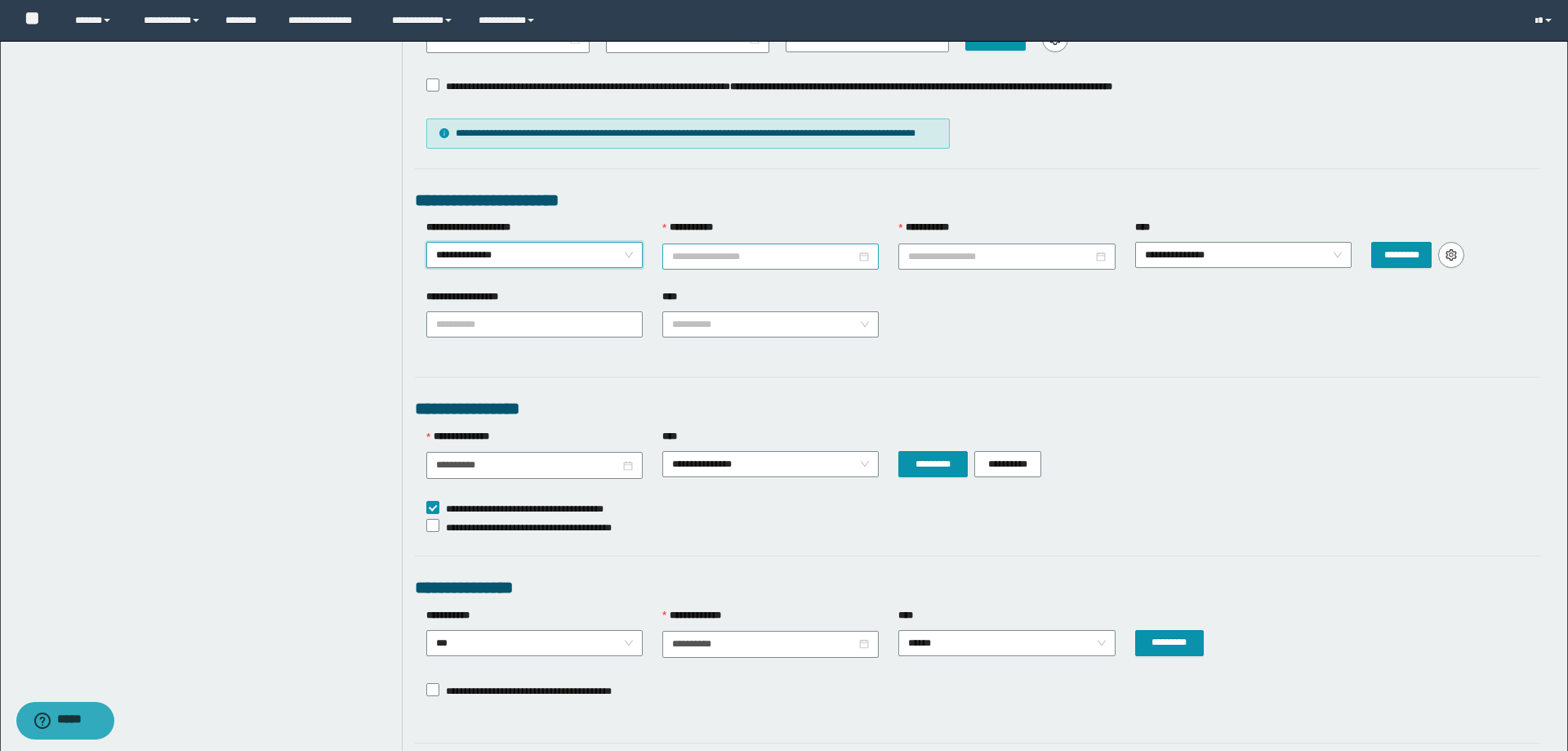 click on "**********" at bounding box center [764, 257] 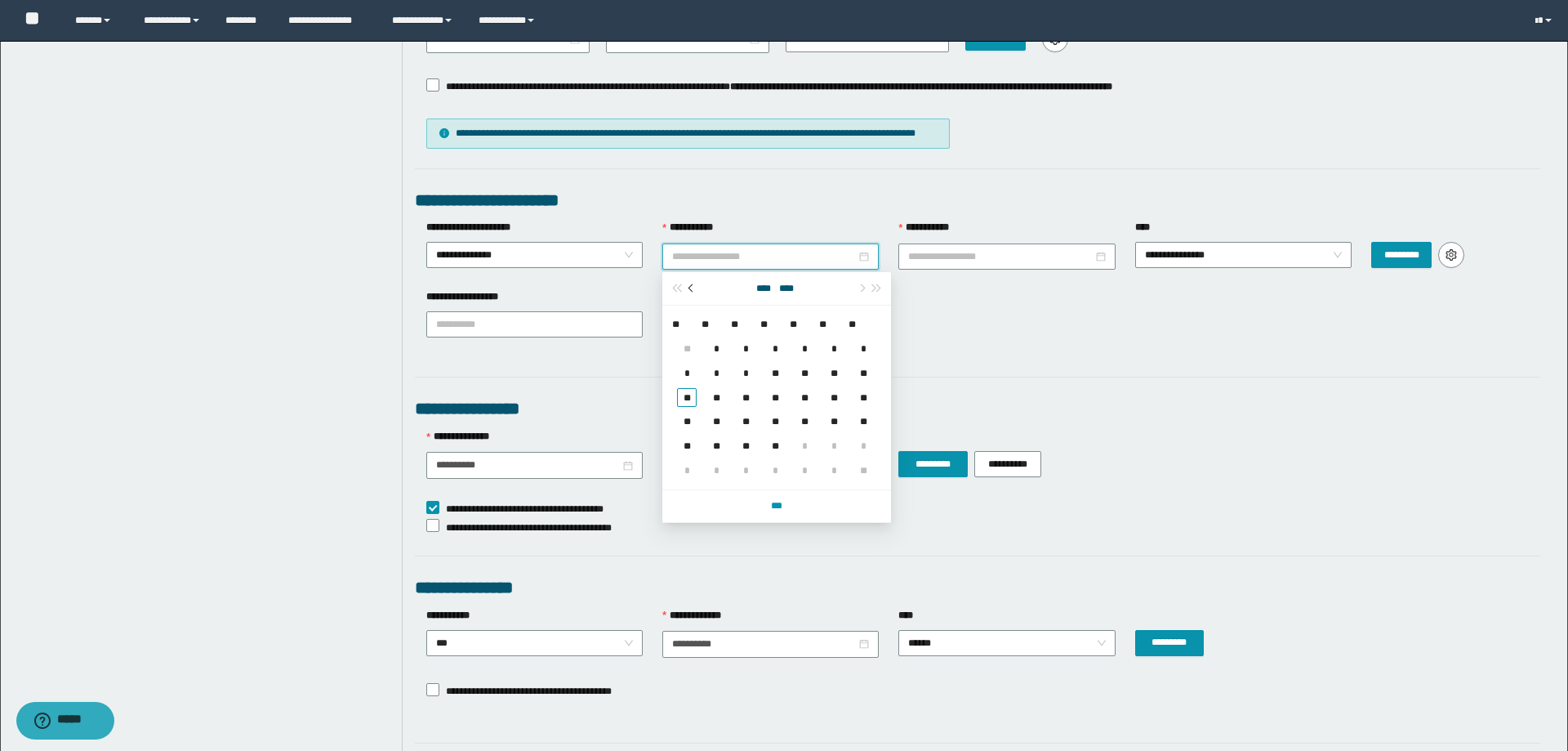 click at bounding box center (692, 288) 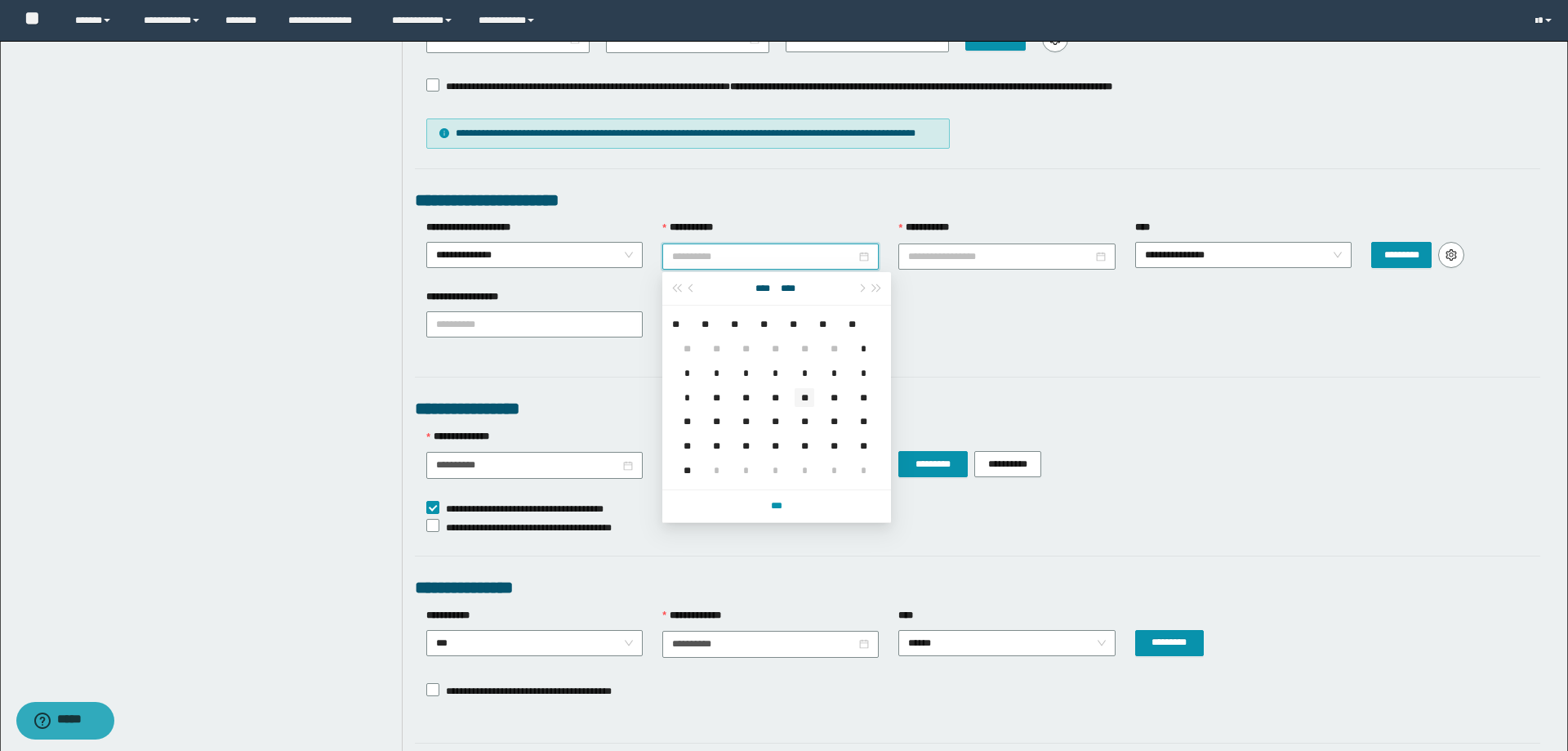 click on "**" at bounding box center (804, 398) 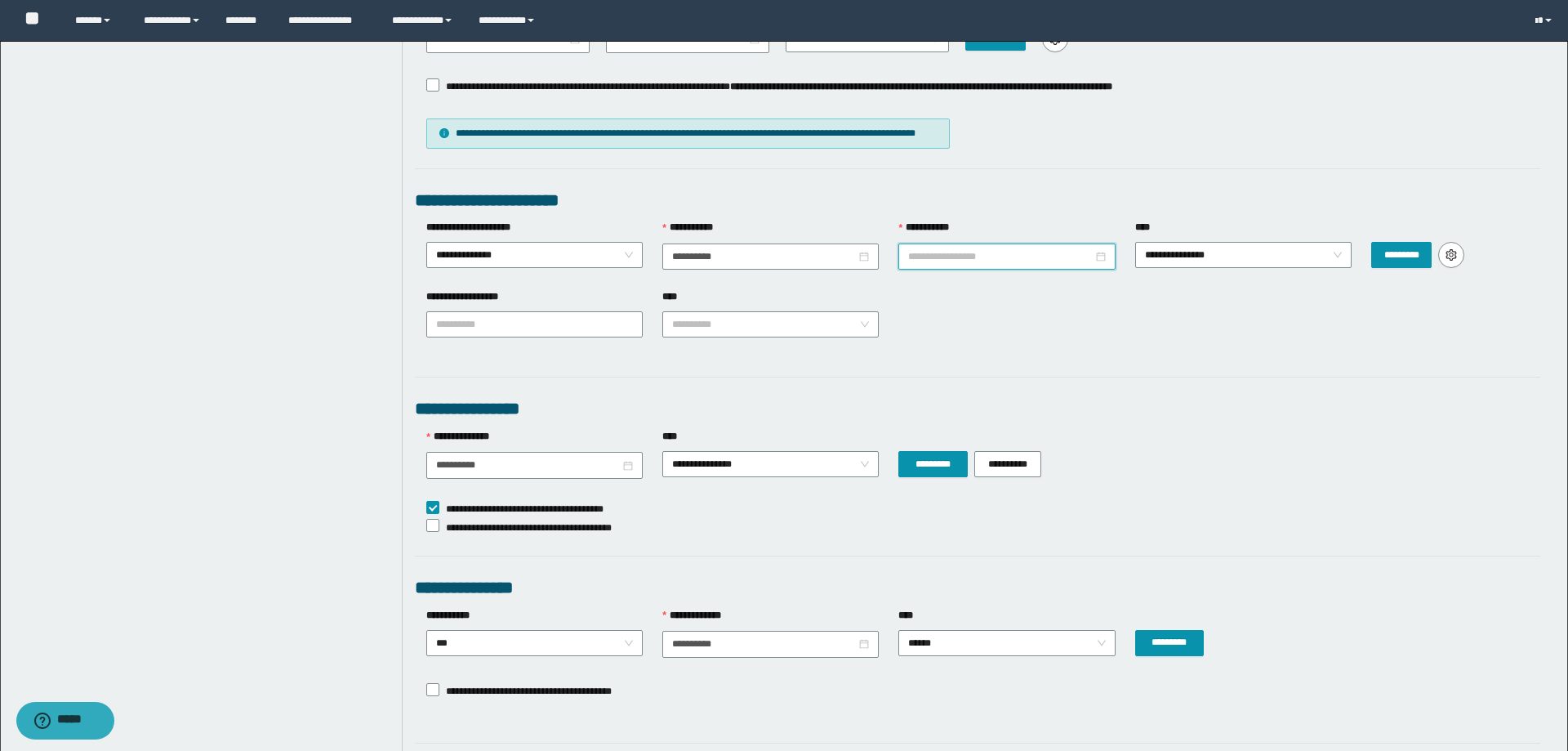 click on "**********" at bounding box center [1000, 257] 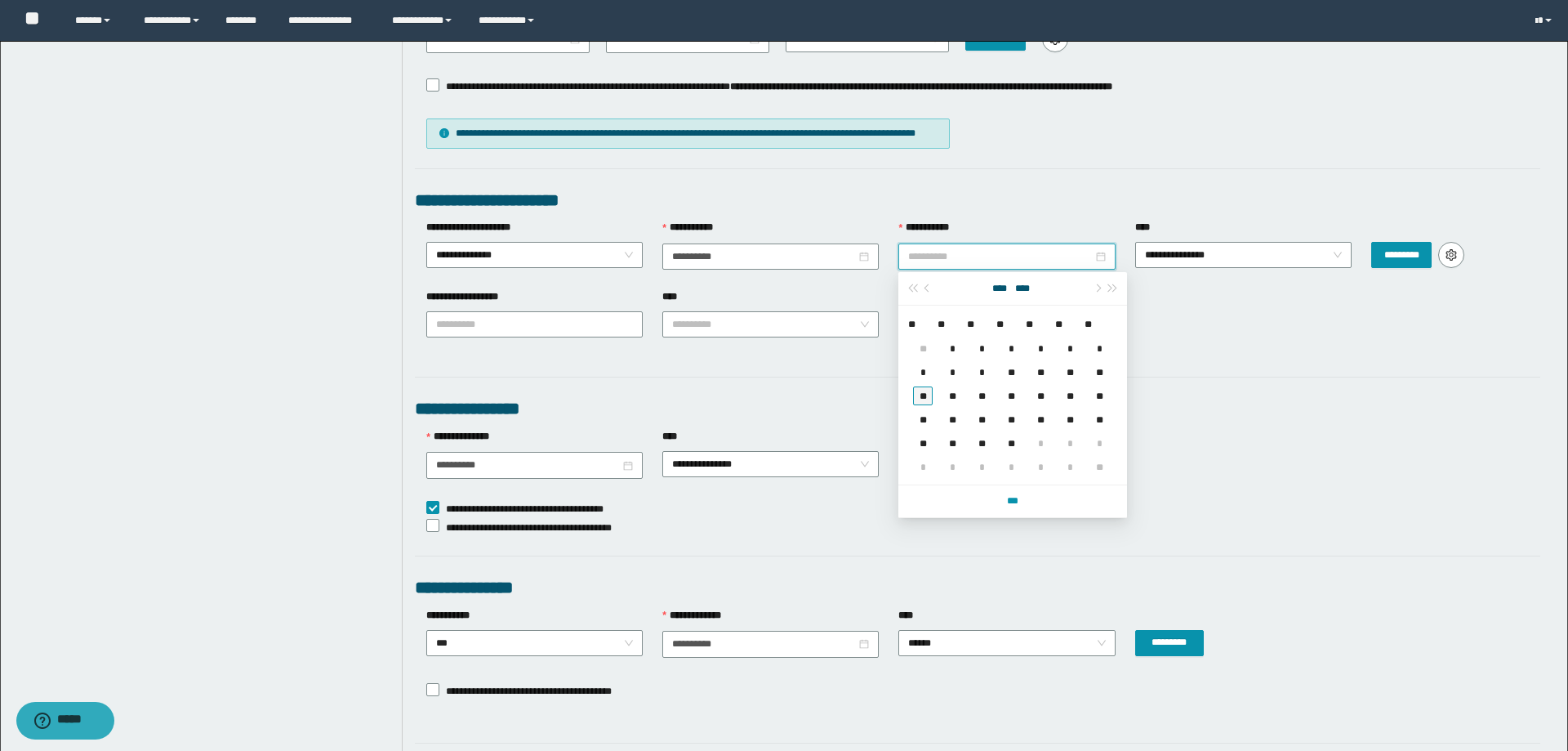 click on "**" at bounding box center [923, 396] 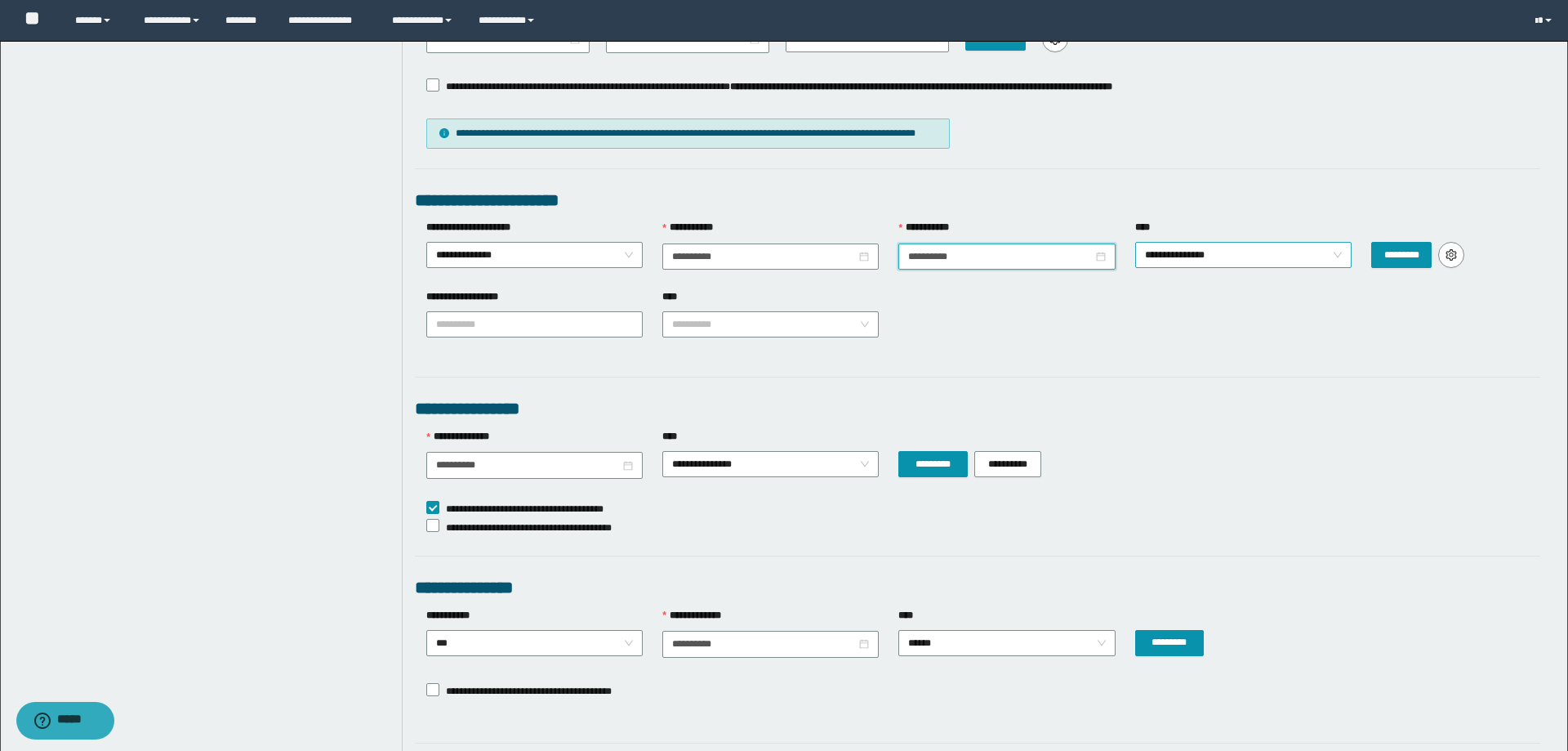 click on "**********" at bounding box center (1243, 255) 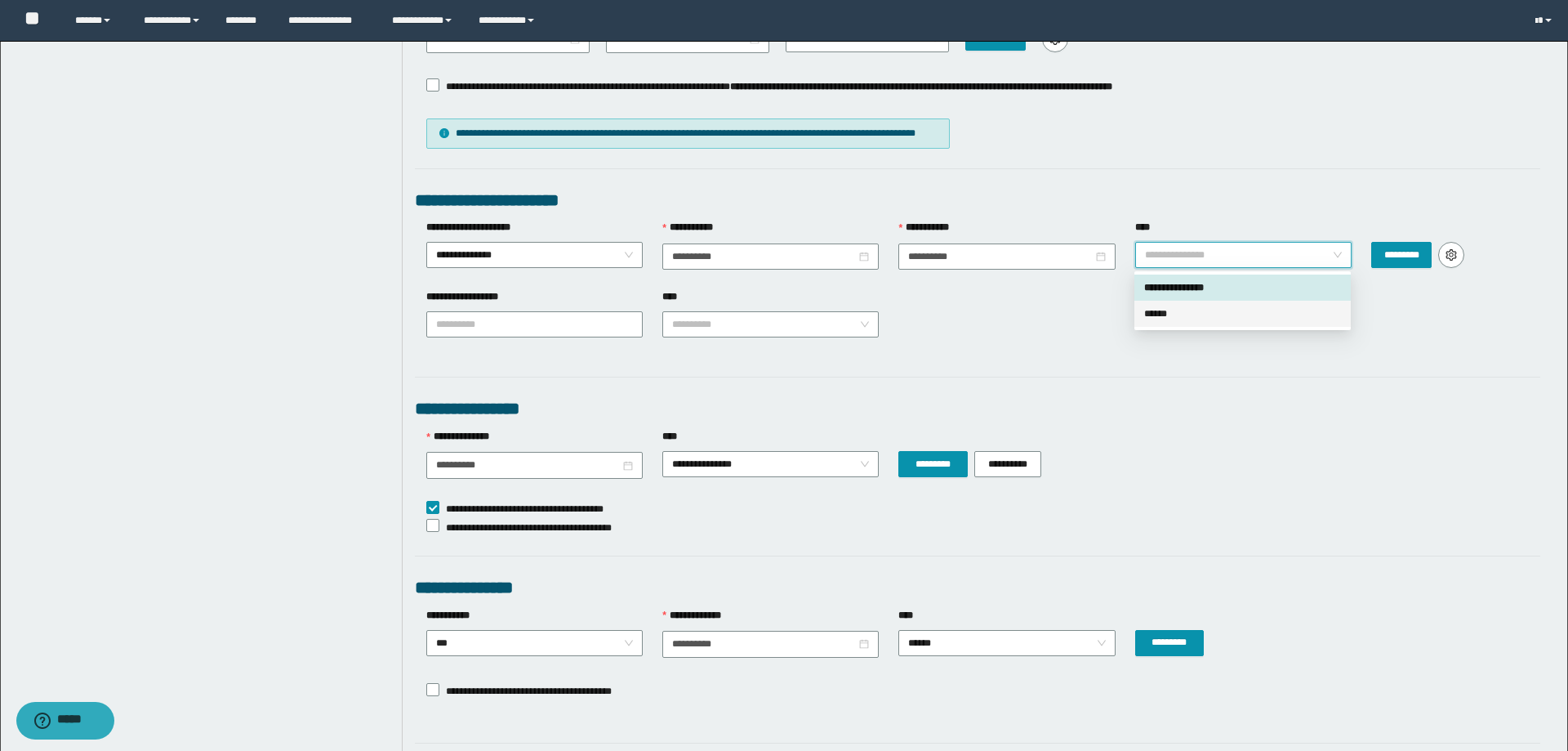click on "******" at bounding box center [1242, 314] 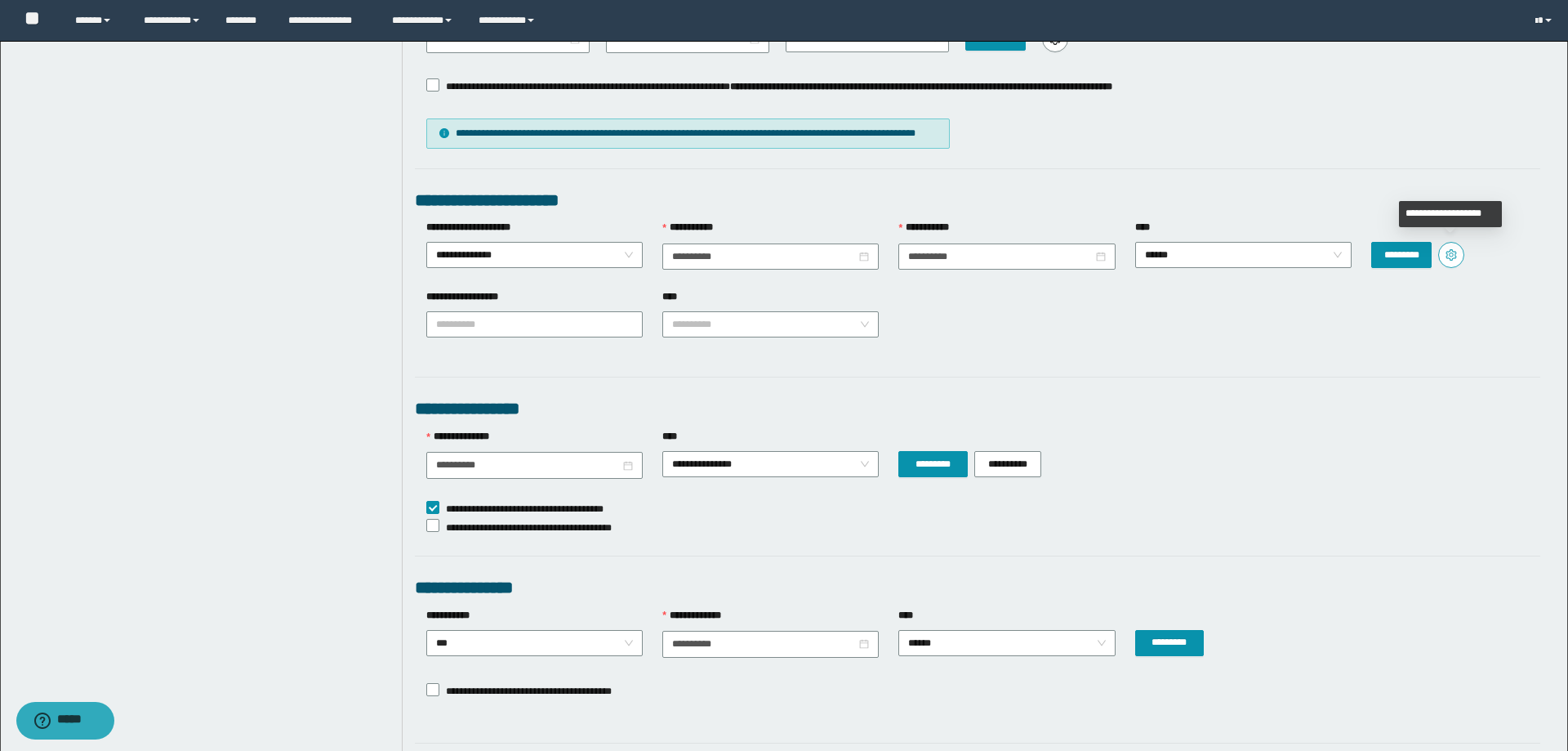 click 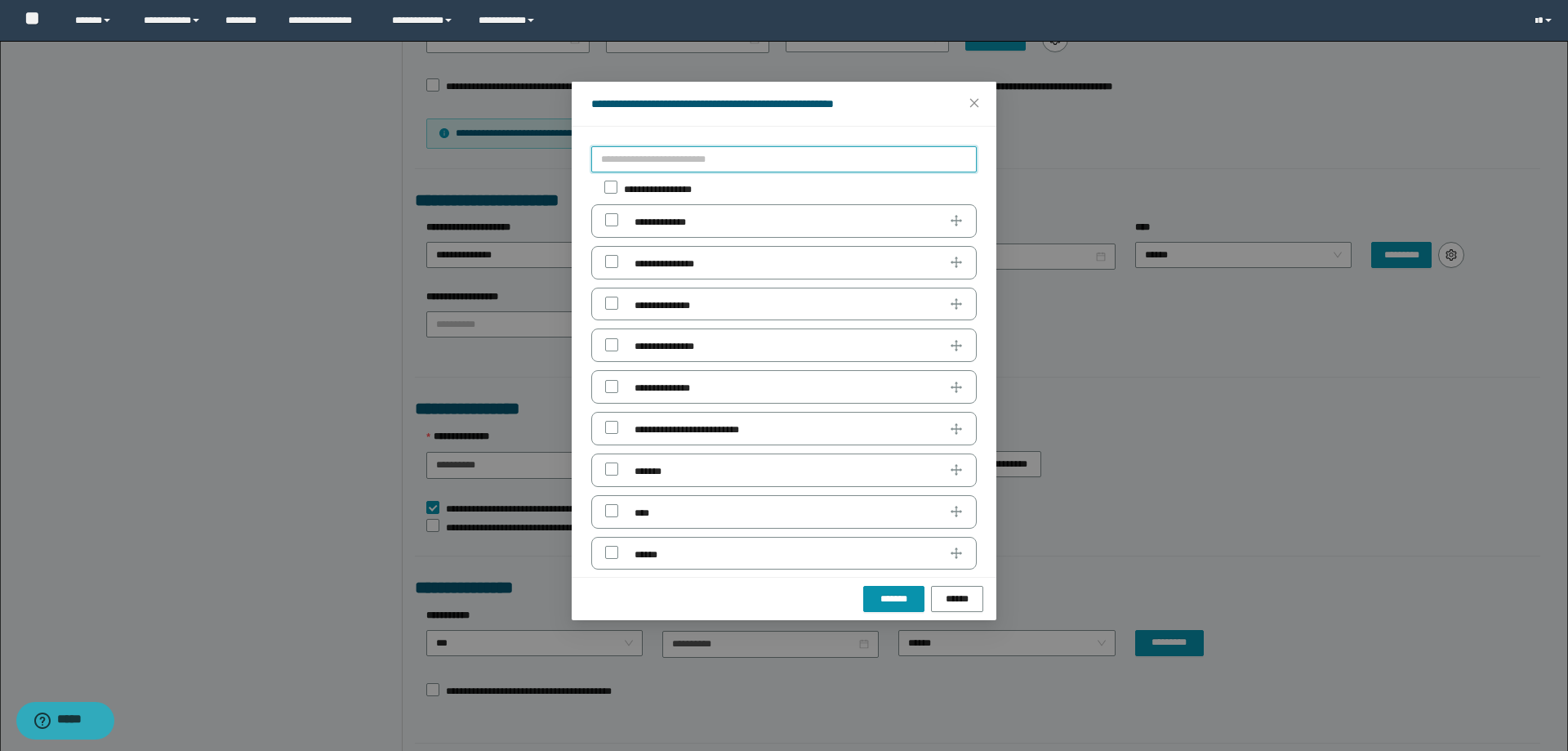 click at bounding box center [784, 159] 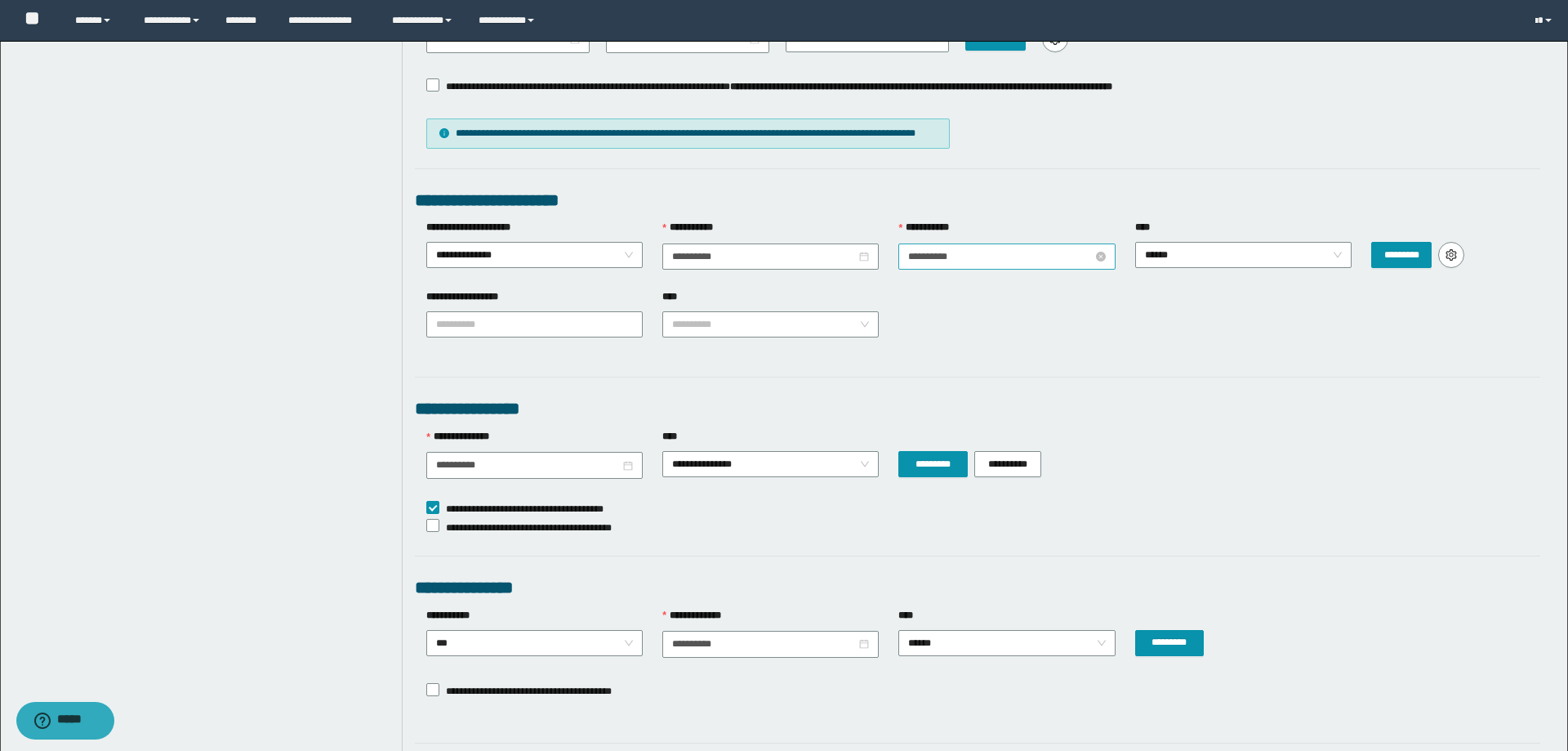 click on "**********" at bounding box center (1000, 257) 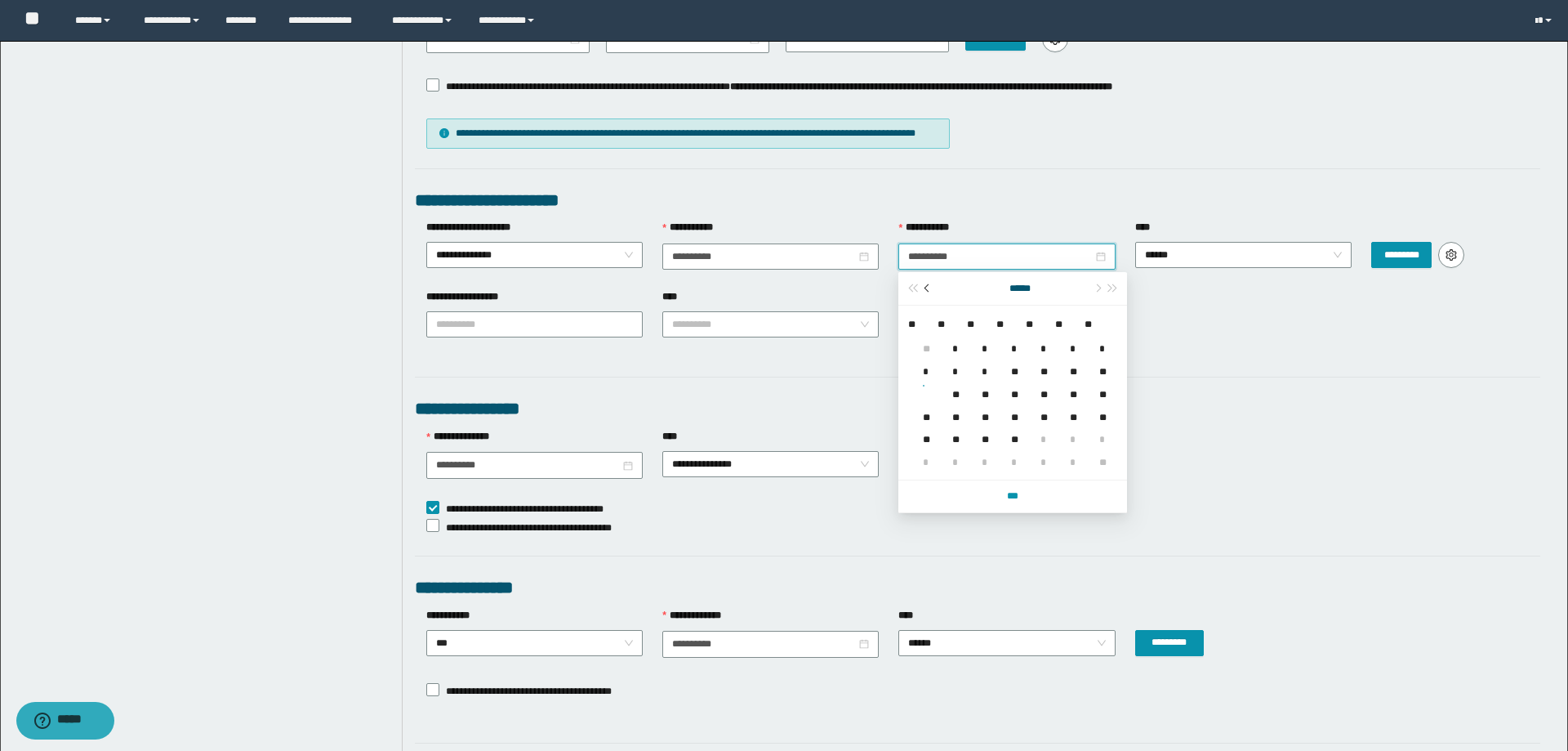 click at bounding box center [929, 288] 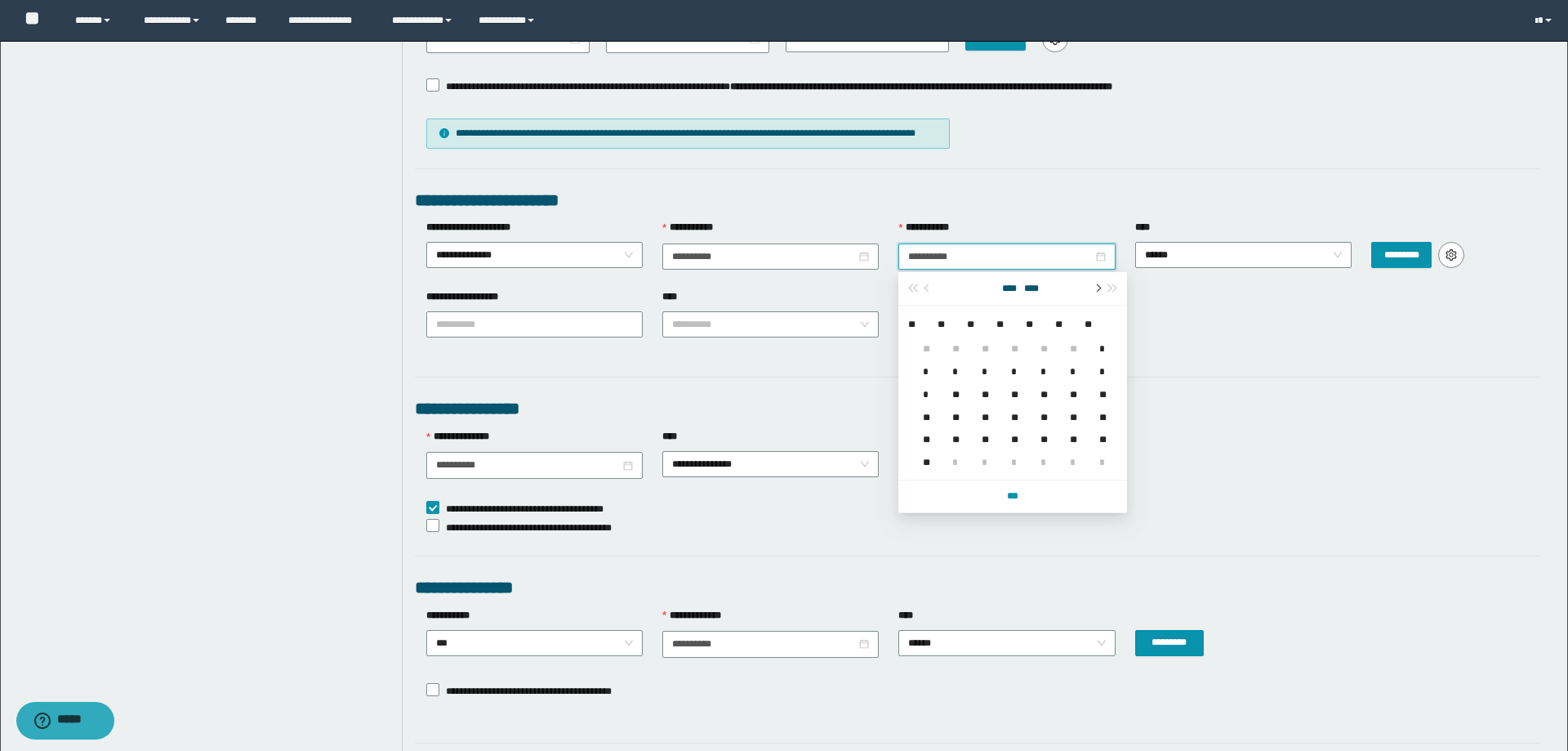 click at bounding box center (1097, 288) 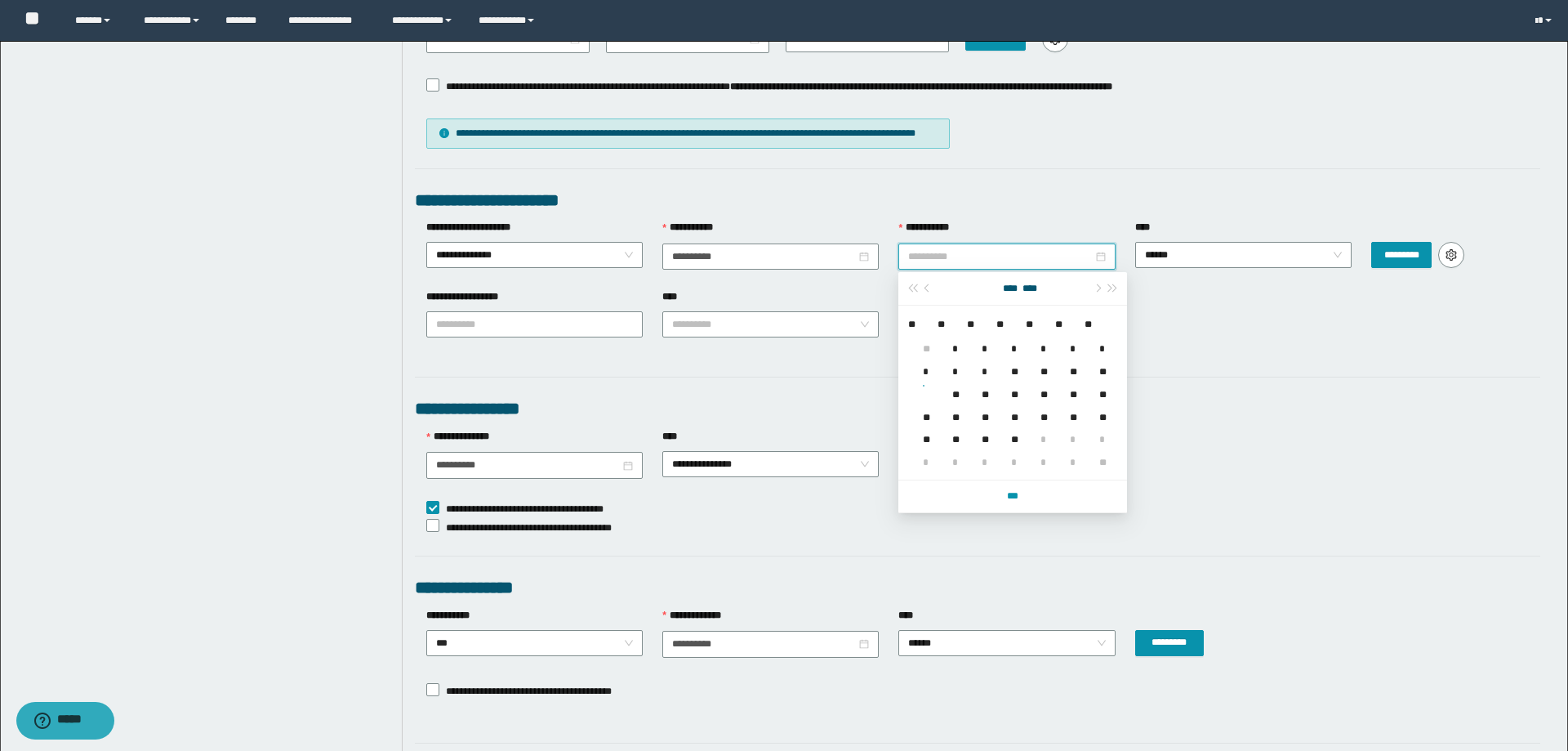 click on "**" at bounding box center (923, 385) 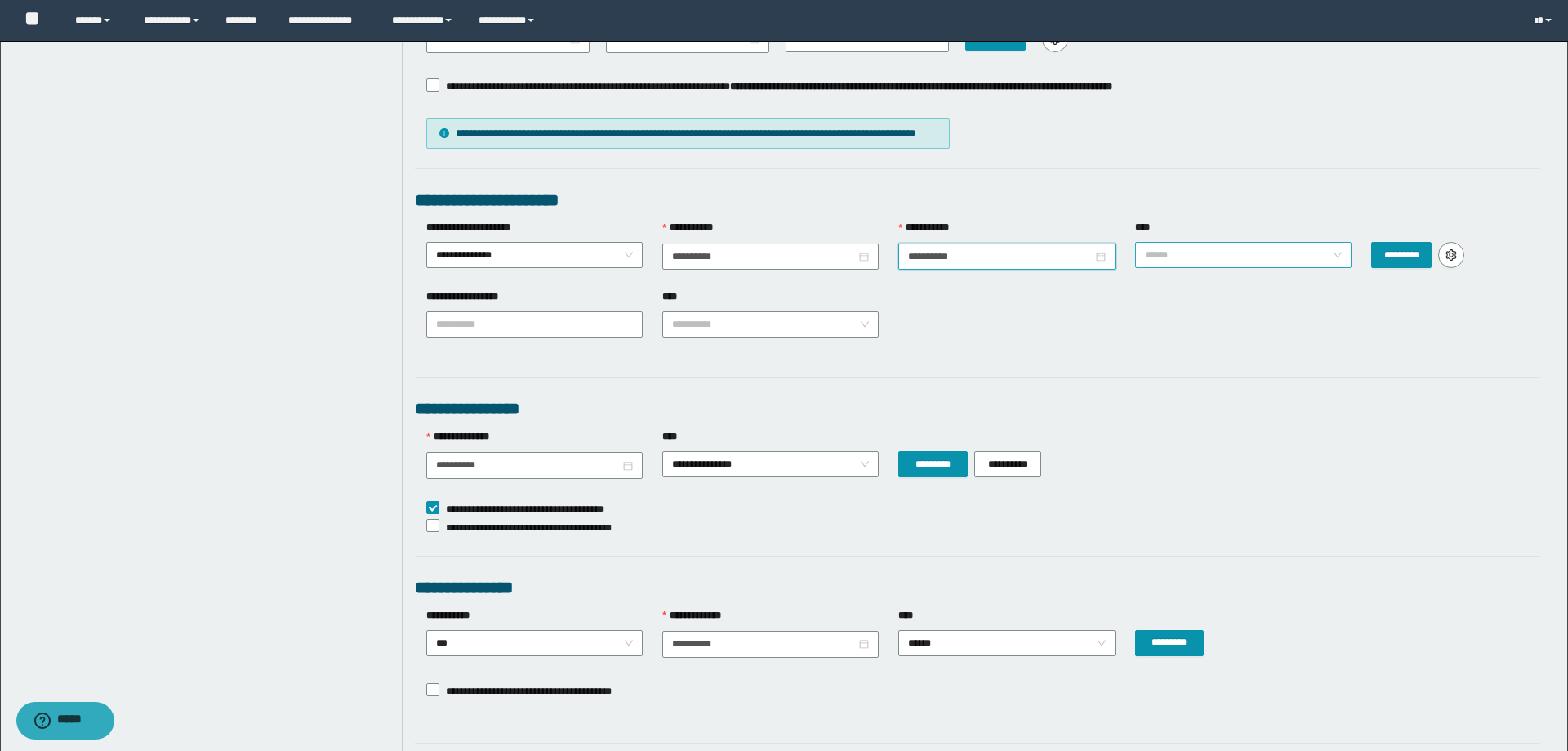 click on "******" at bounding box center (1243, 255) 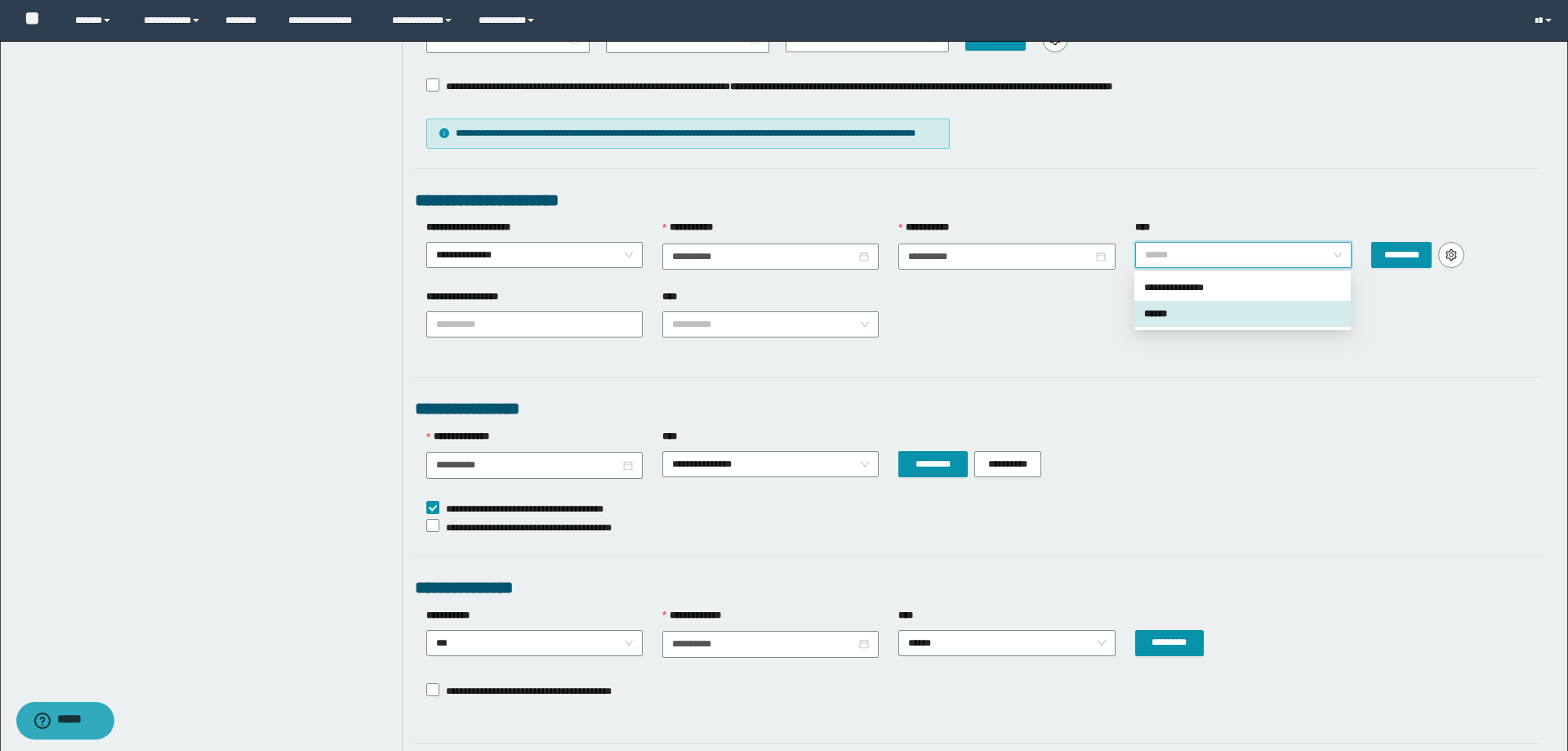 click on "******" at bounding box center [1242, 314] 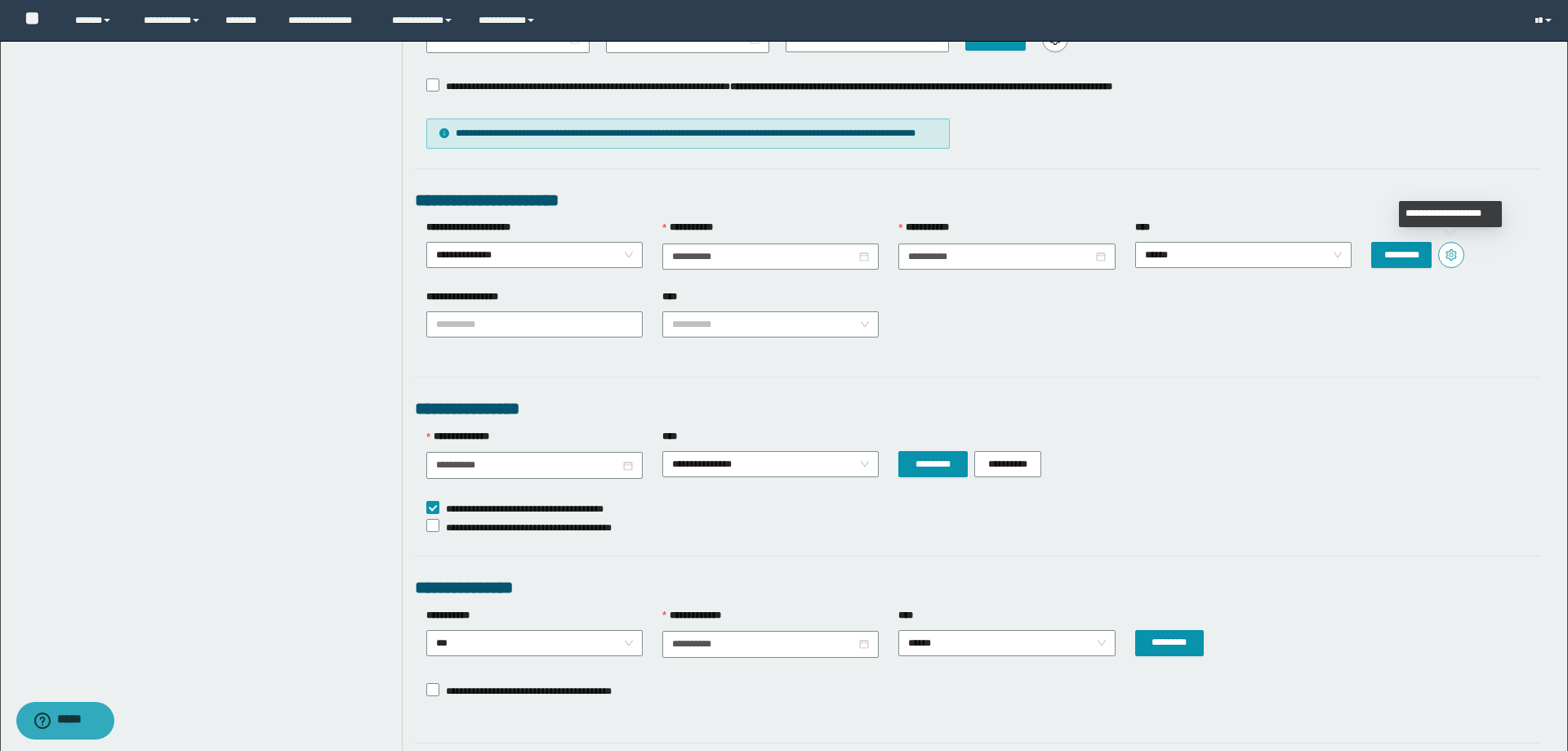 click 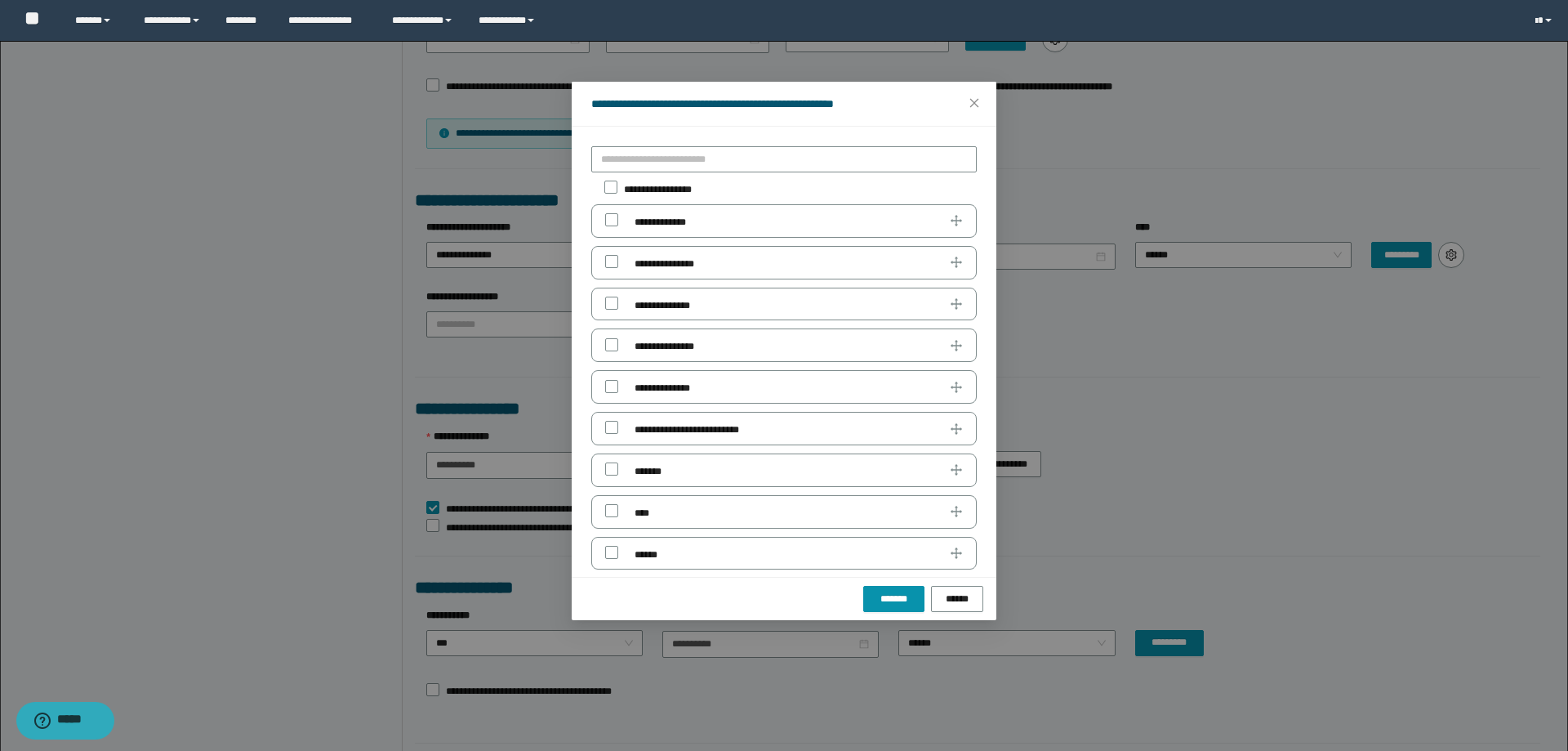 click on "**********" at bounding box center (784, 188) 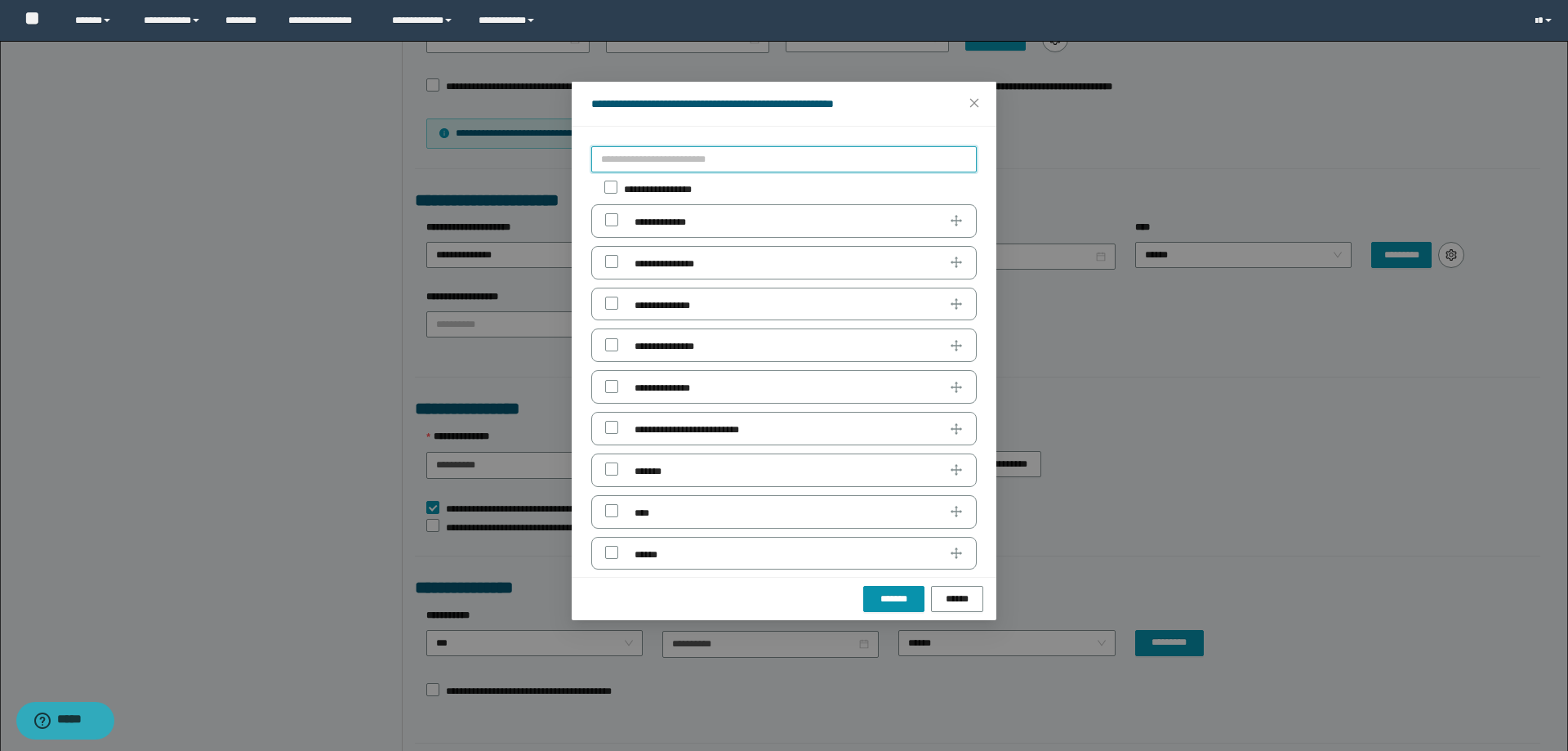 click at bounding box center (784, 159) 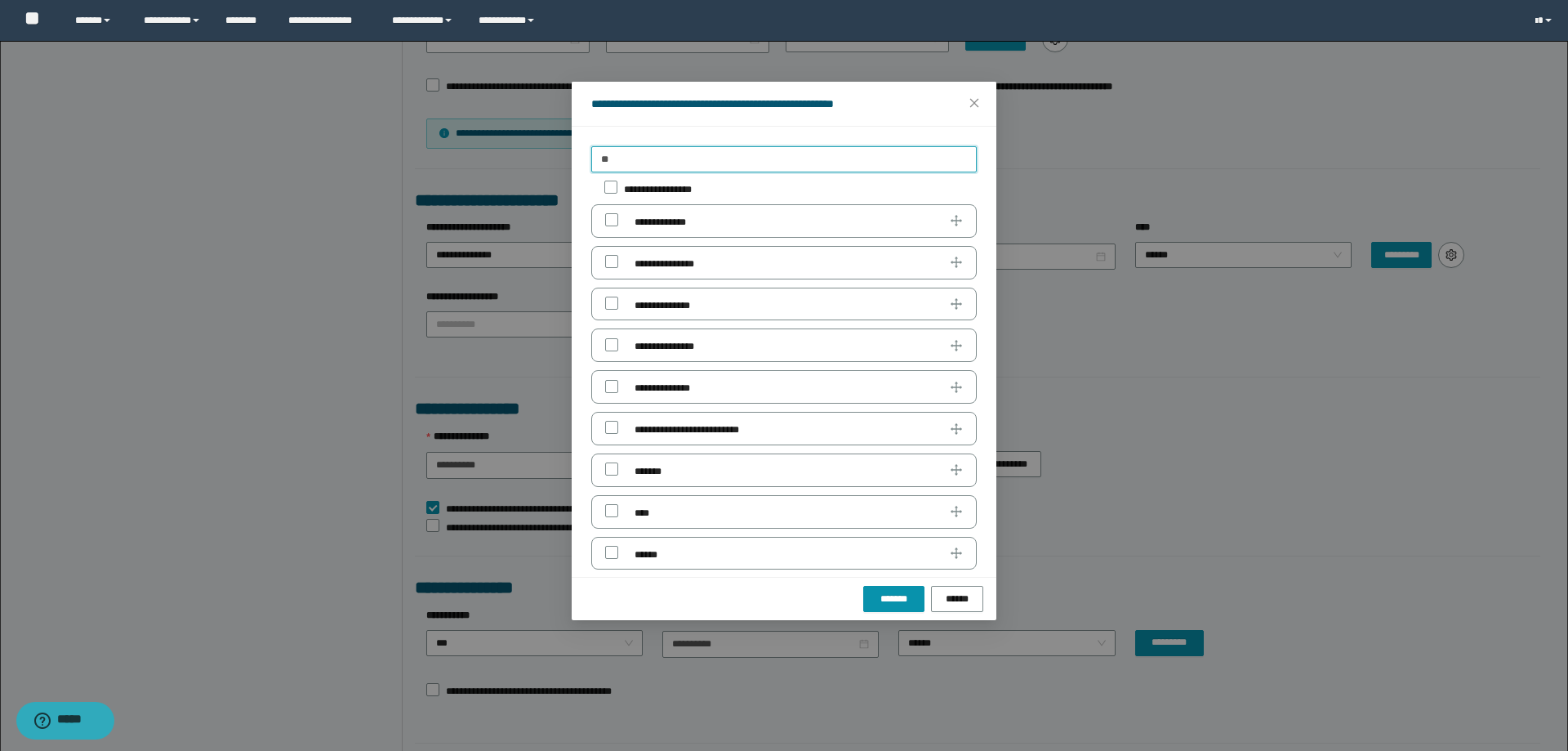 type on "*" 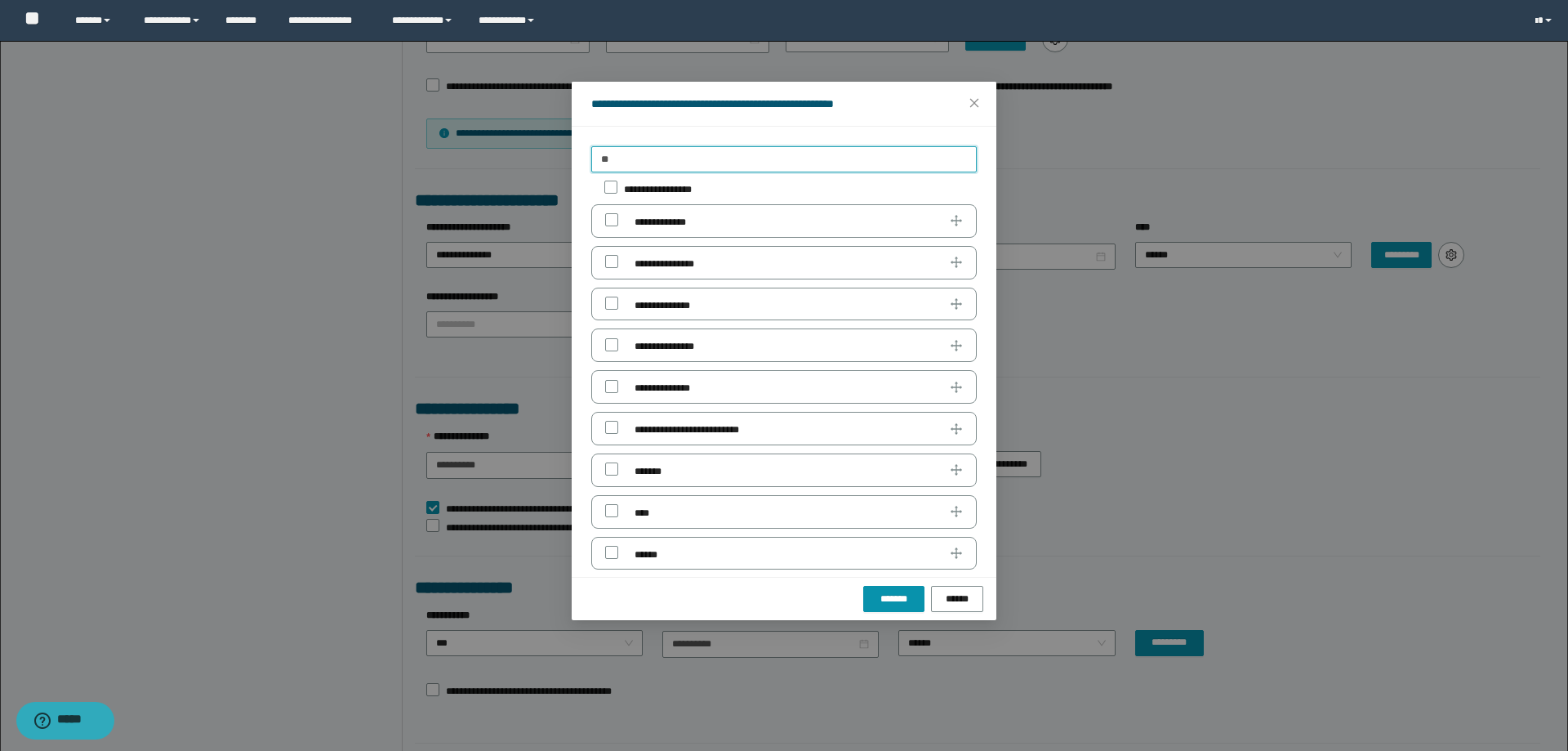 type on "*" 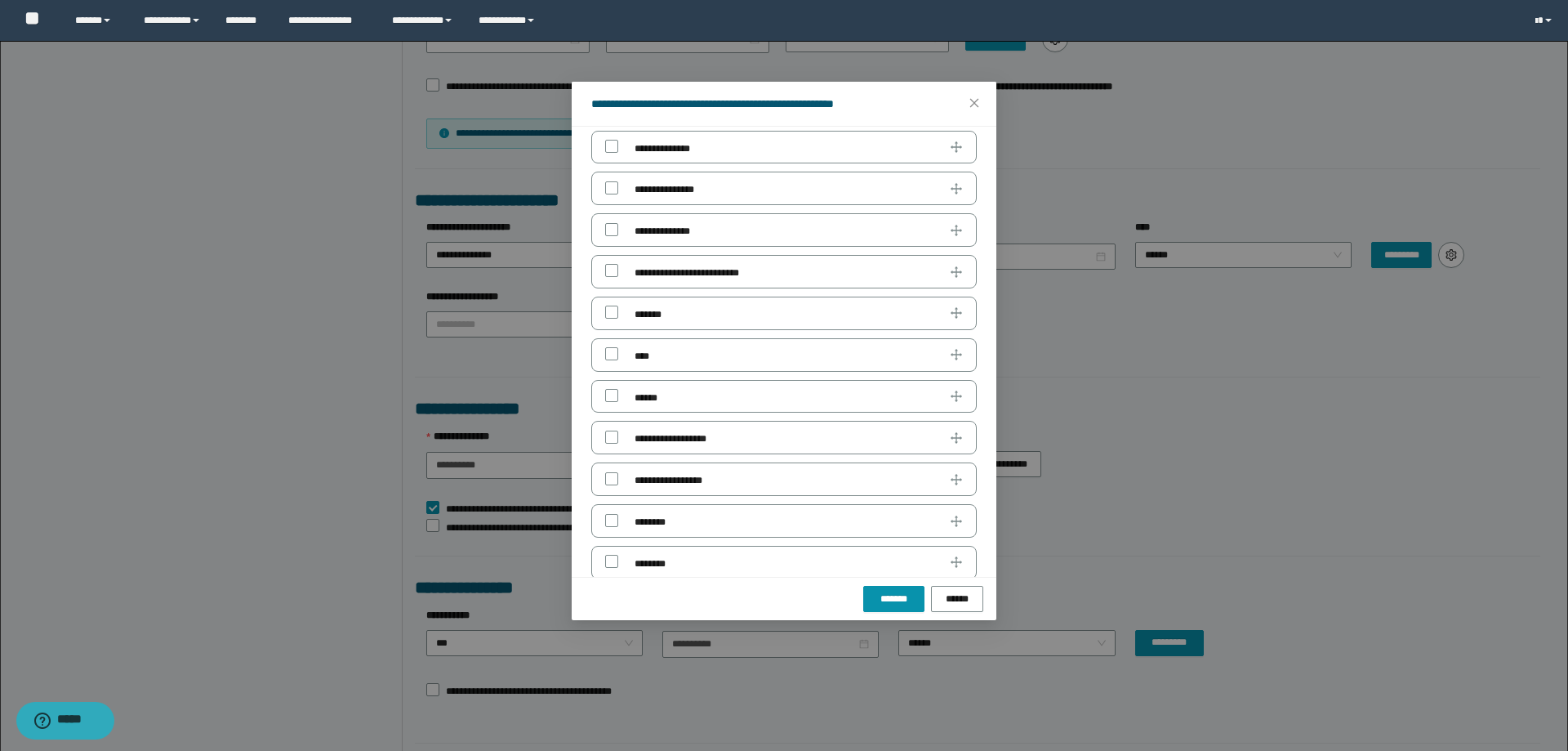 scroll, scrollTop: 235, scrollLeft: 0, axis: vertical 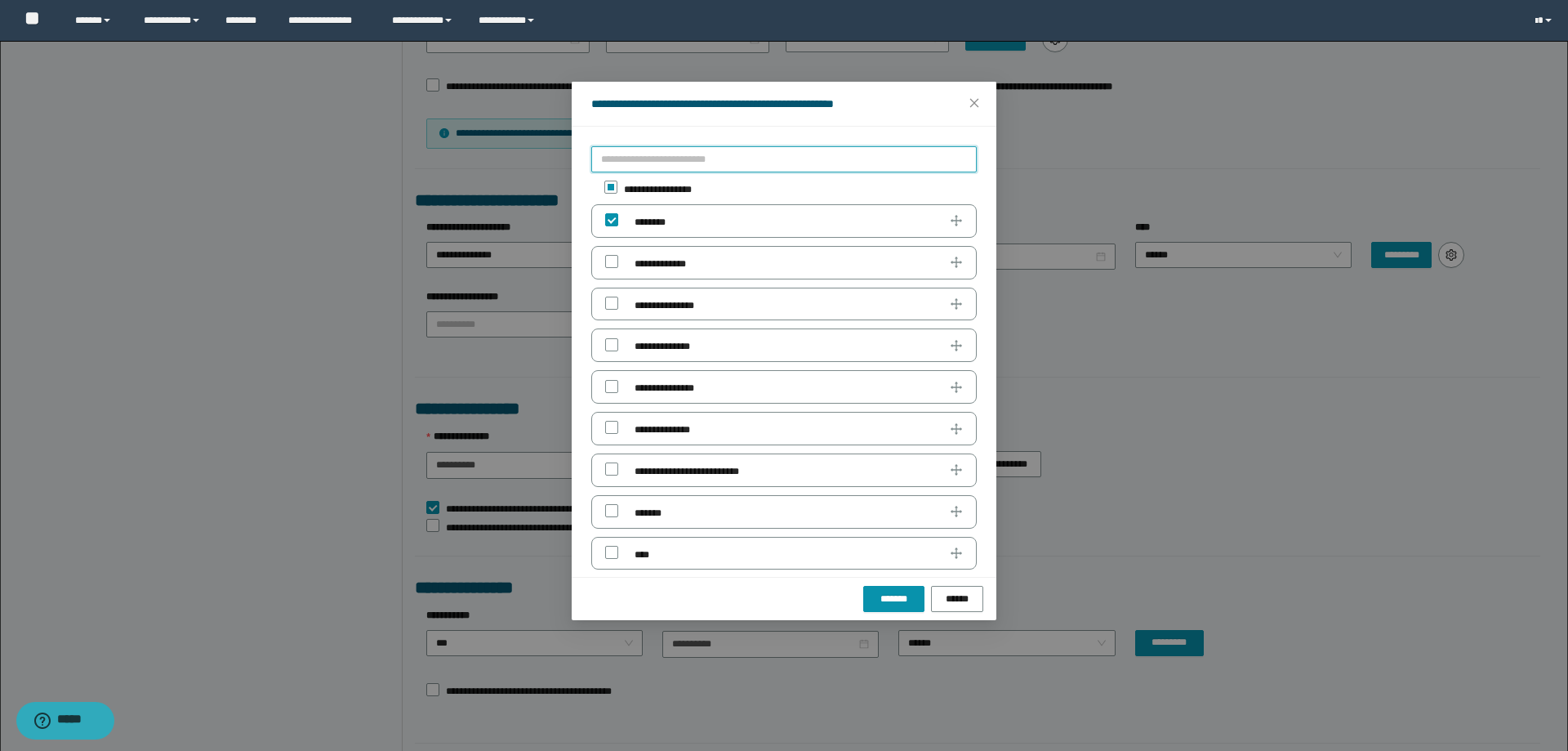 click at bounding box center (784, 159) 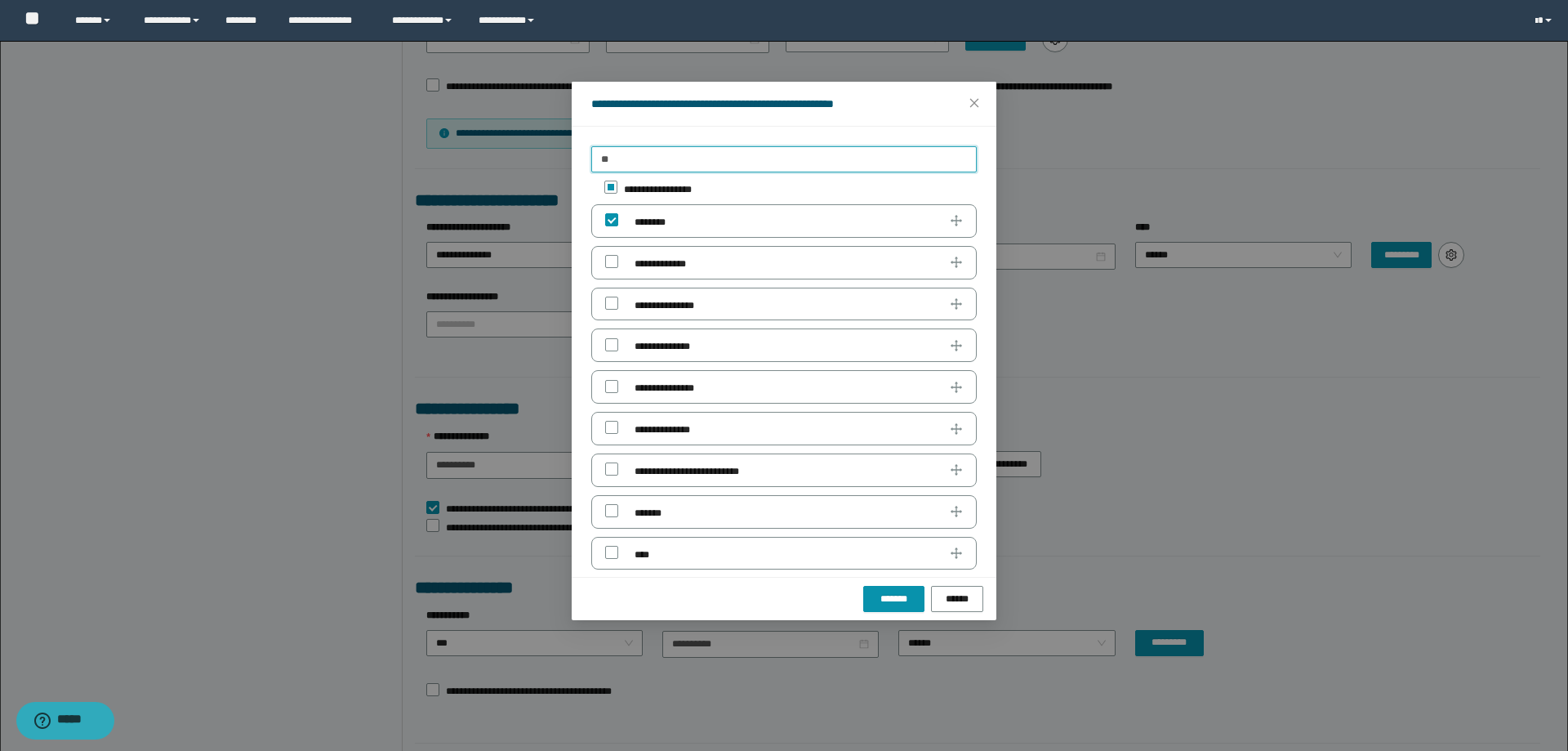 type on "*" 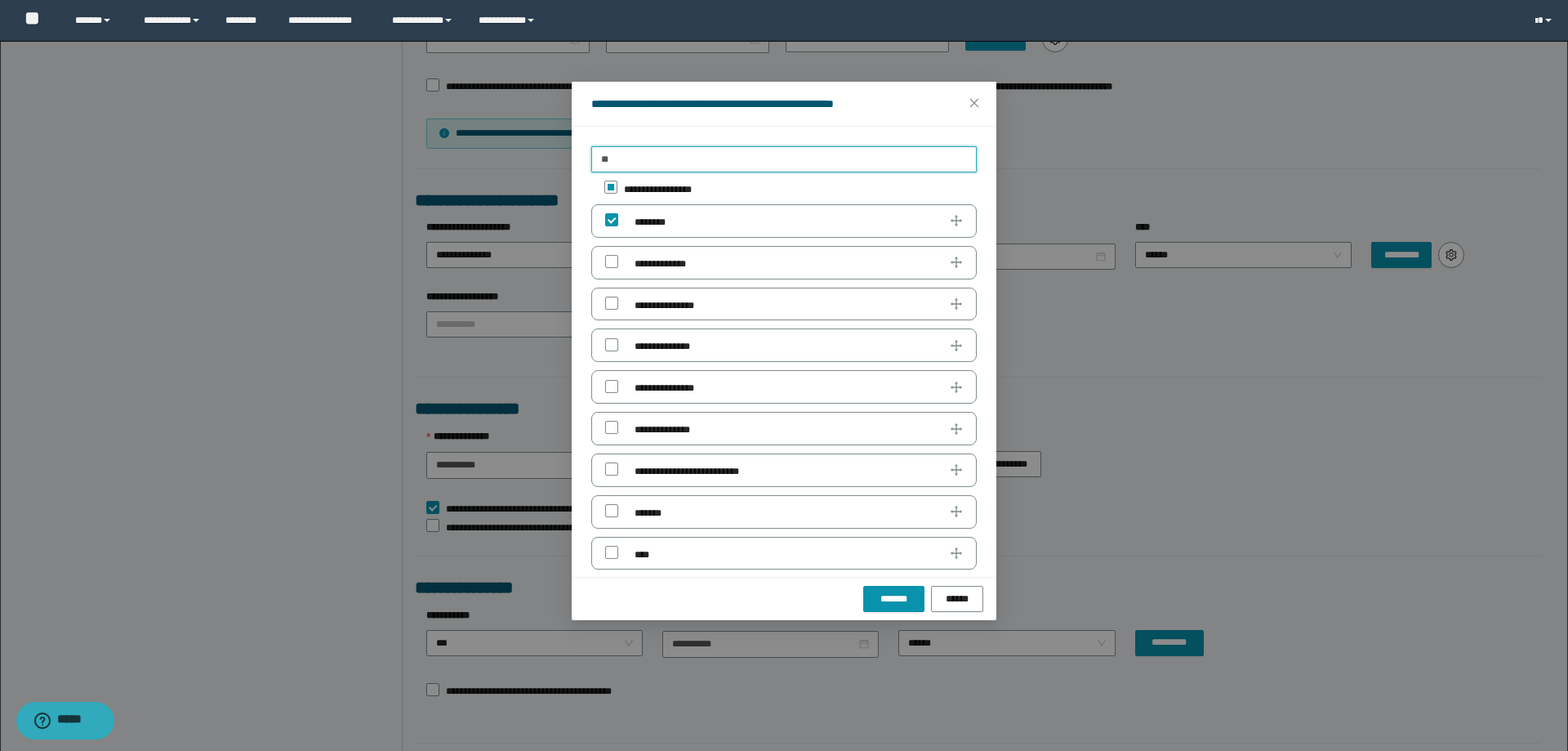 type on "*" 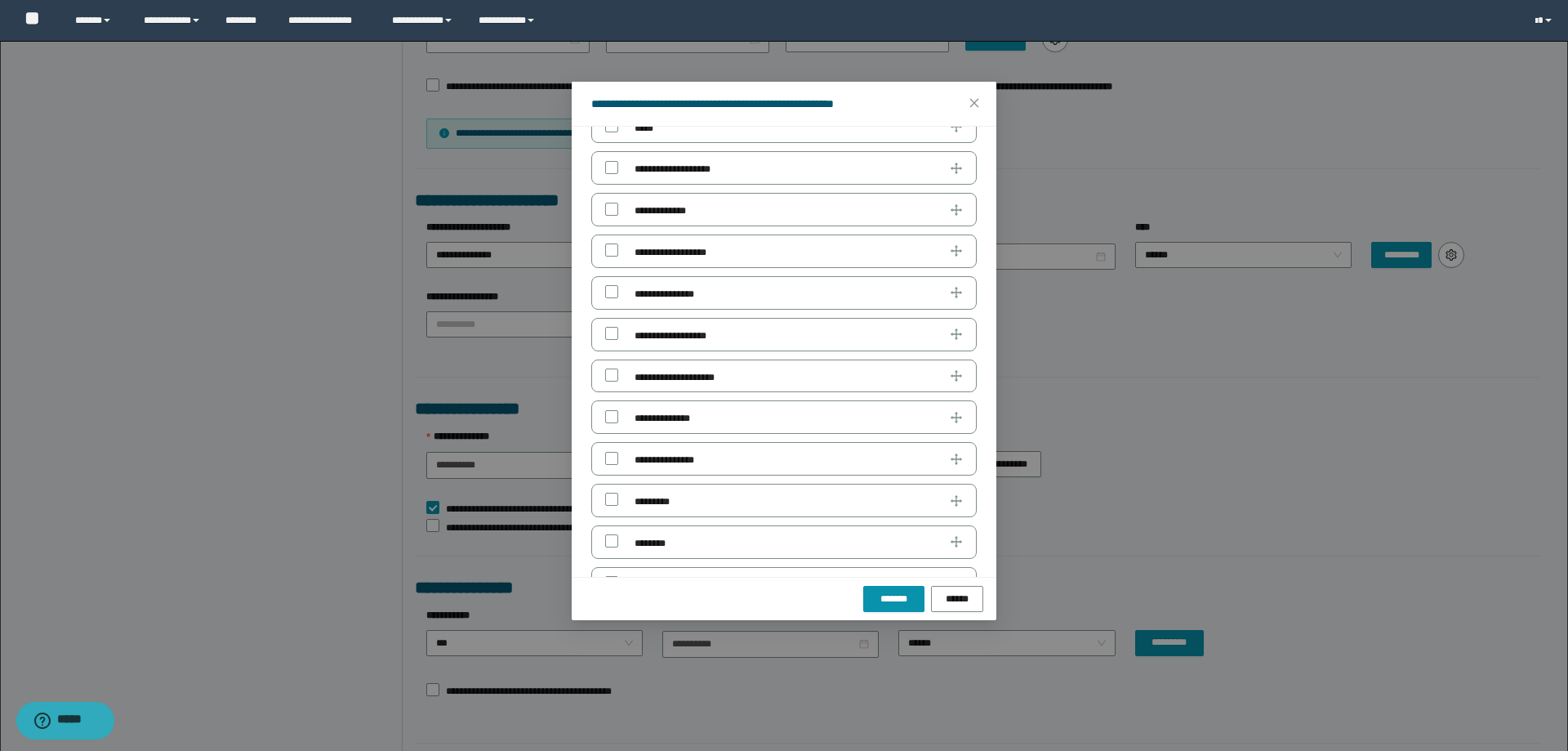 scroll, scrollTop: 2589, scrollLeft: 0, axis: vertical 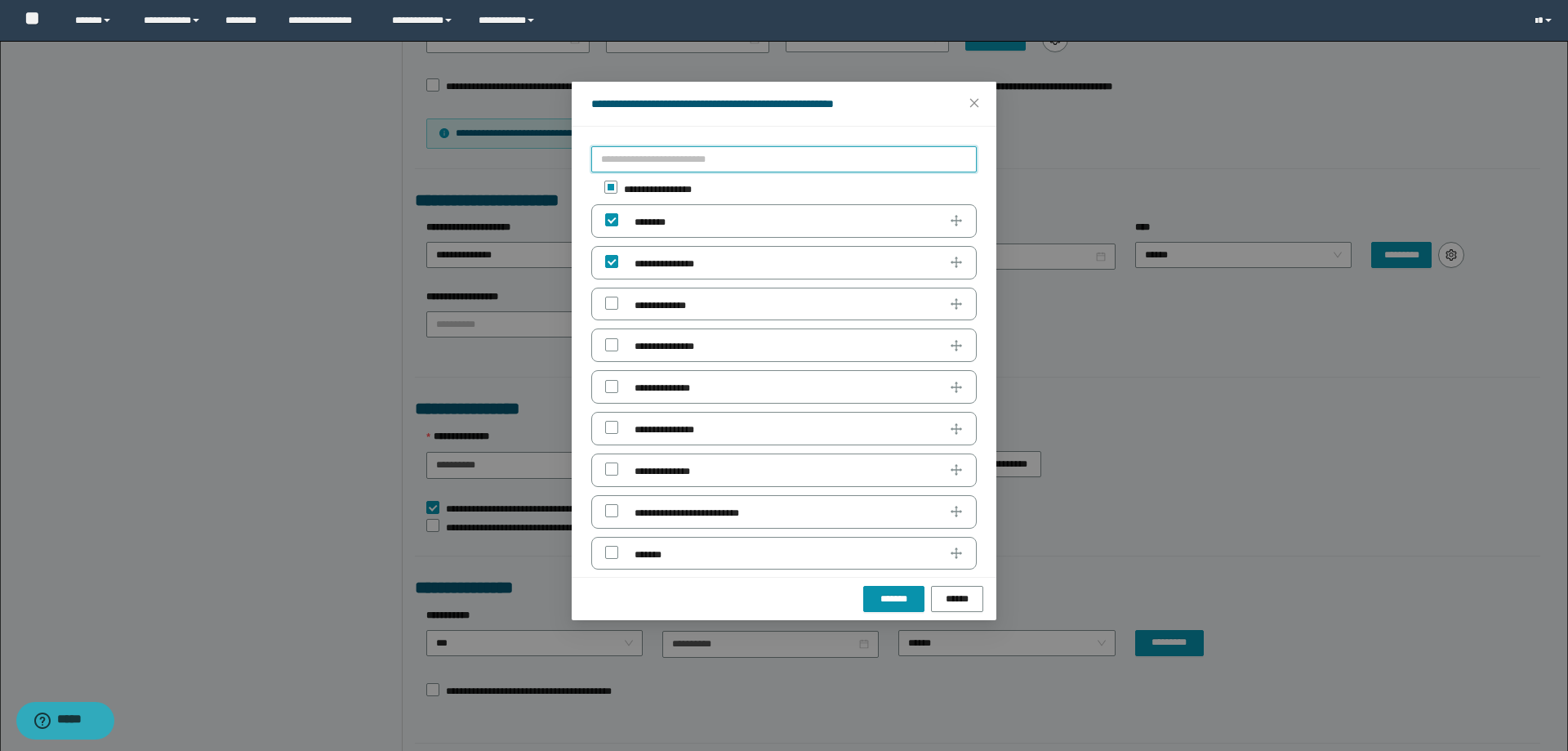 click at bounding box center (784, 159) 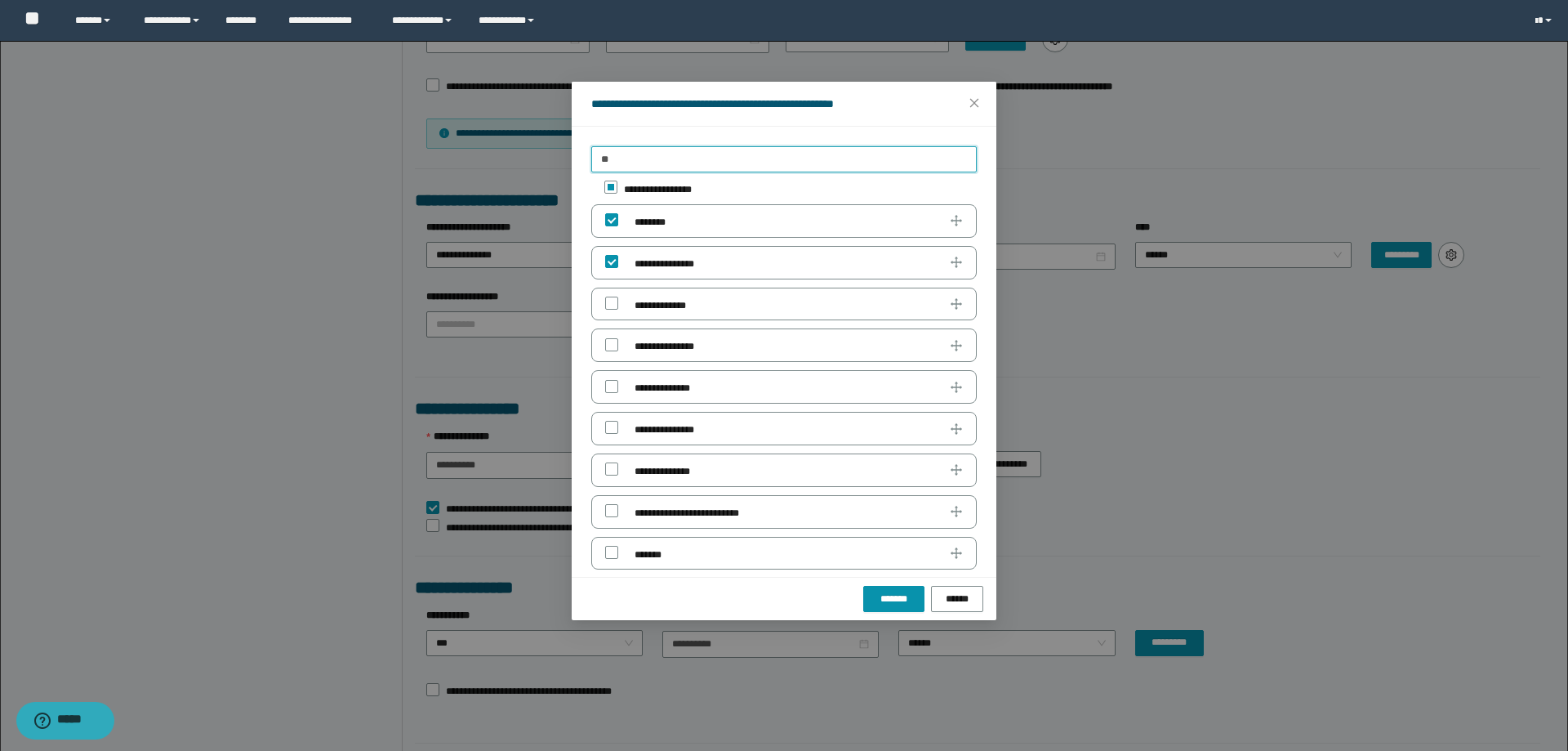 type on "*" 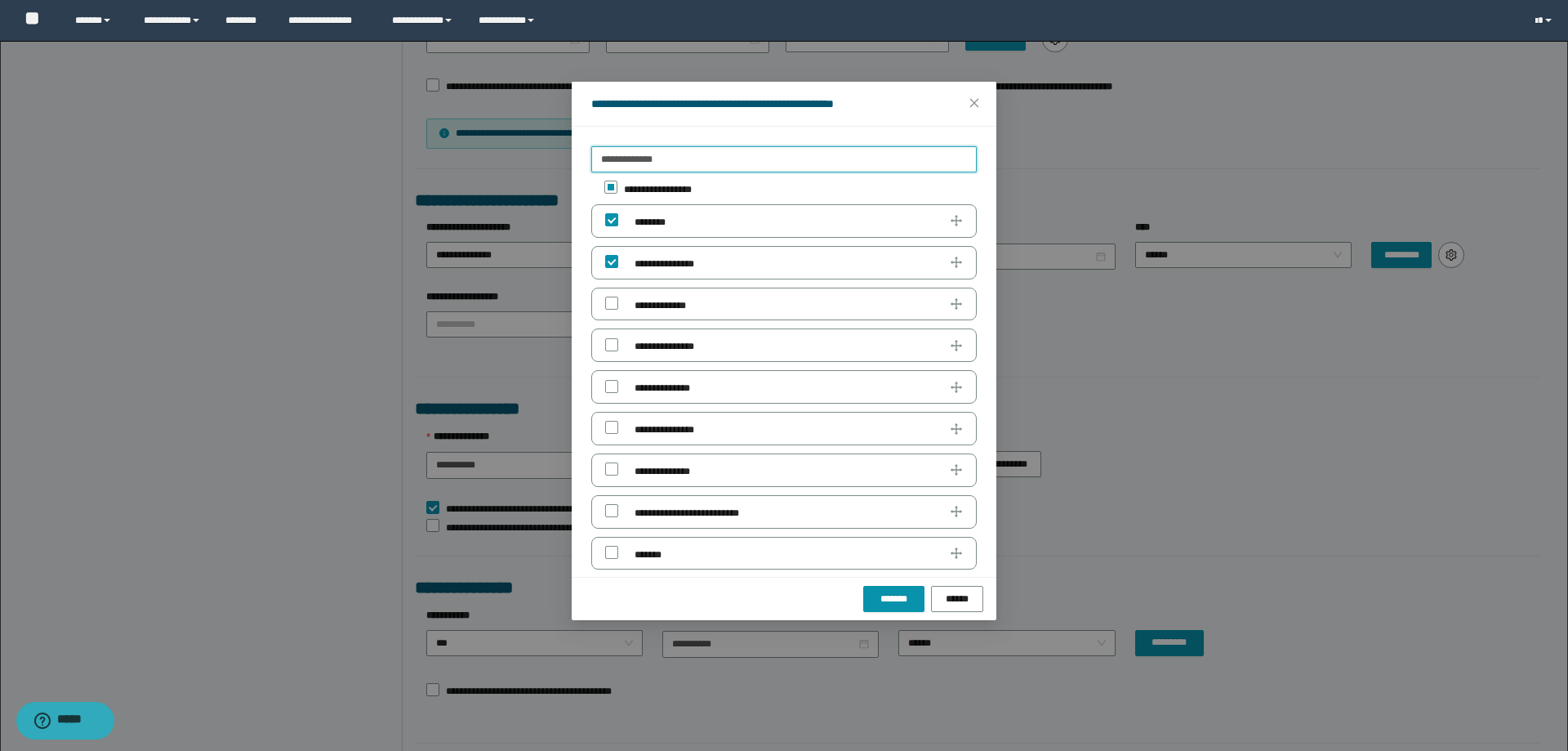 type on "**********" 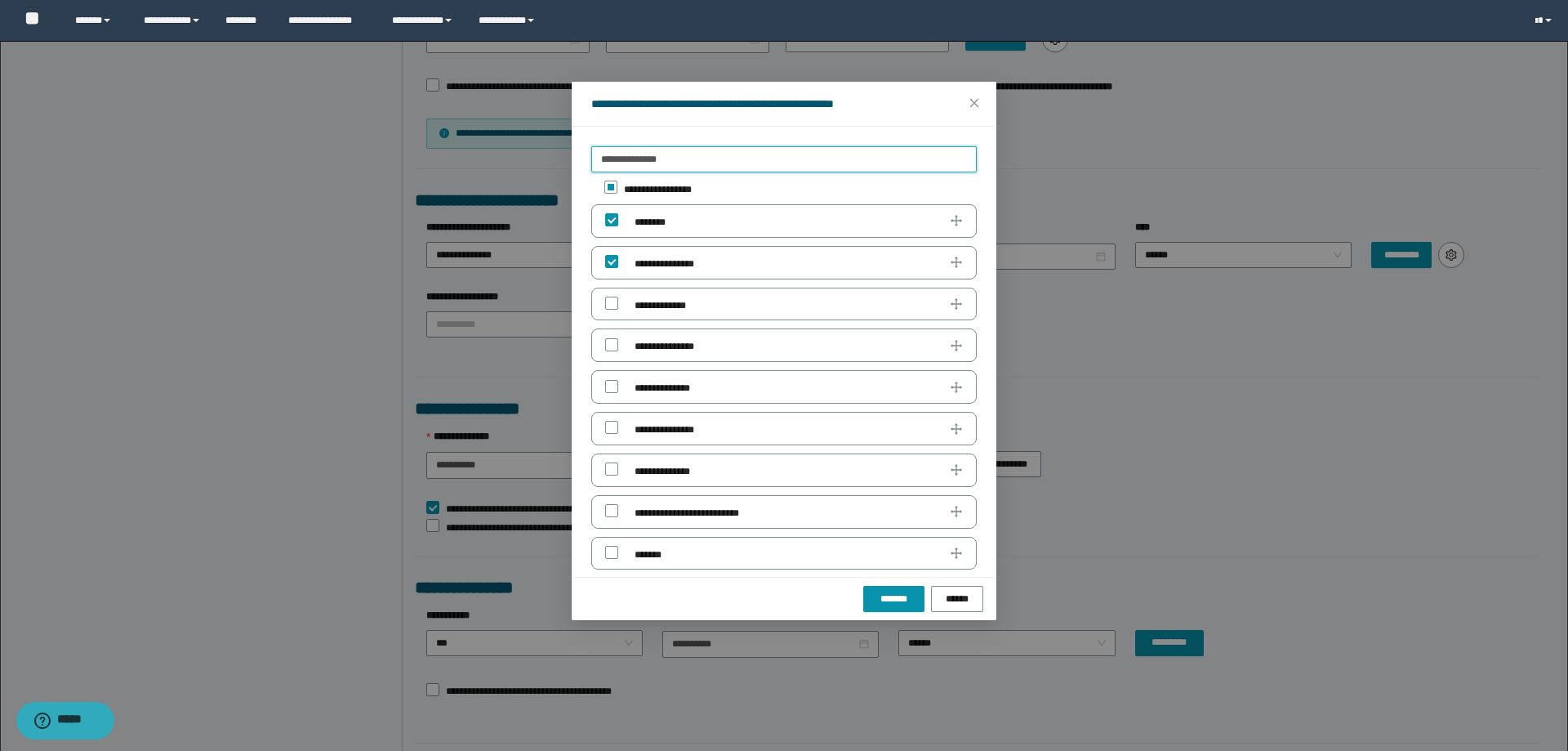 type 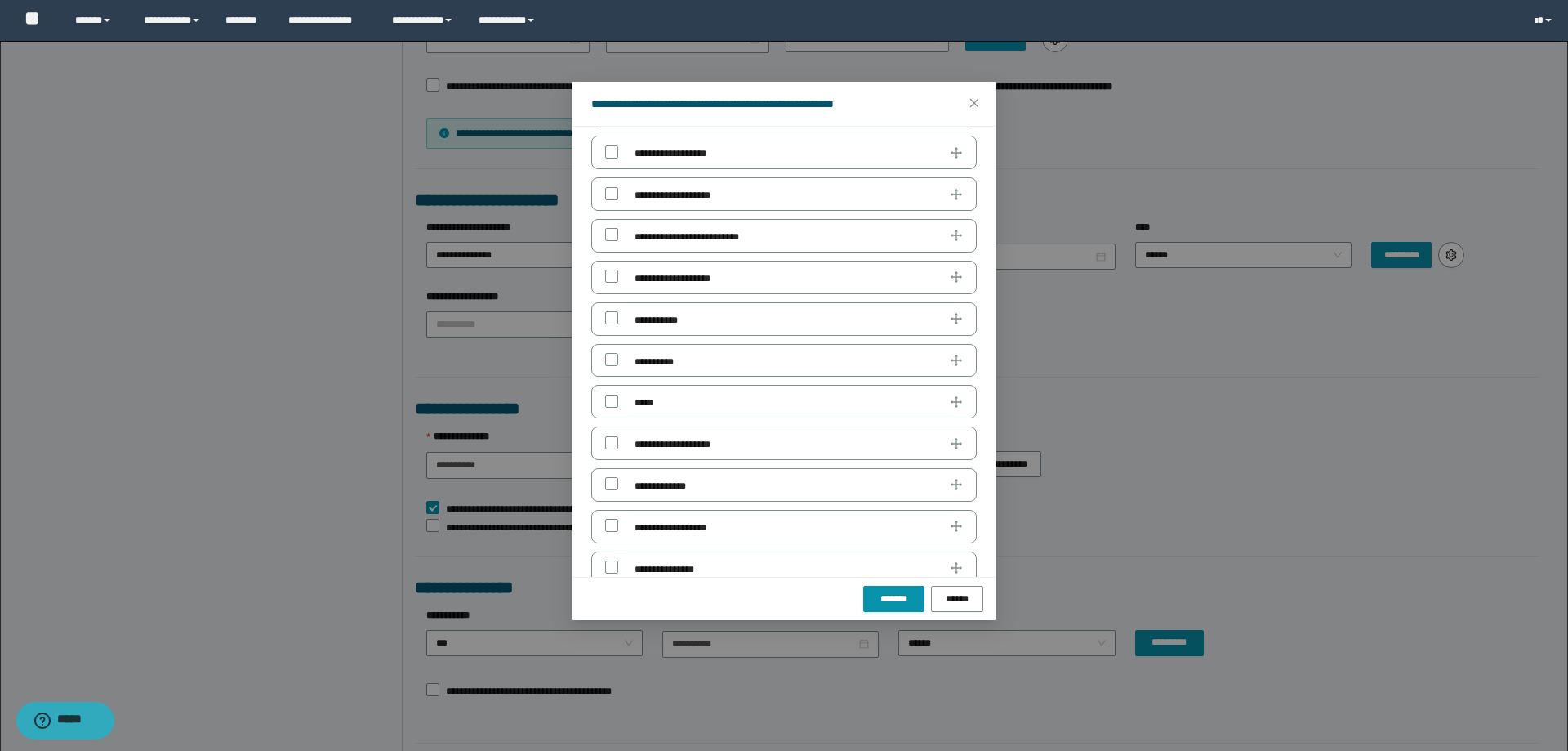 scroll, scrollTop: 2589, scrollLeft: 0, axis: vertical 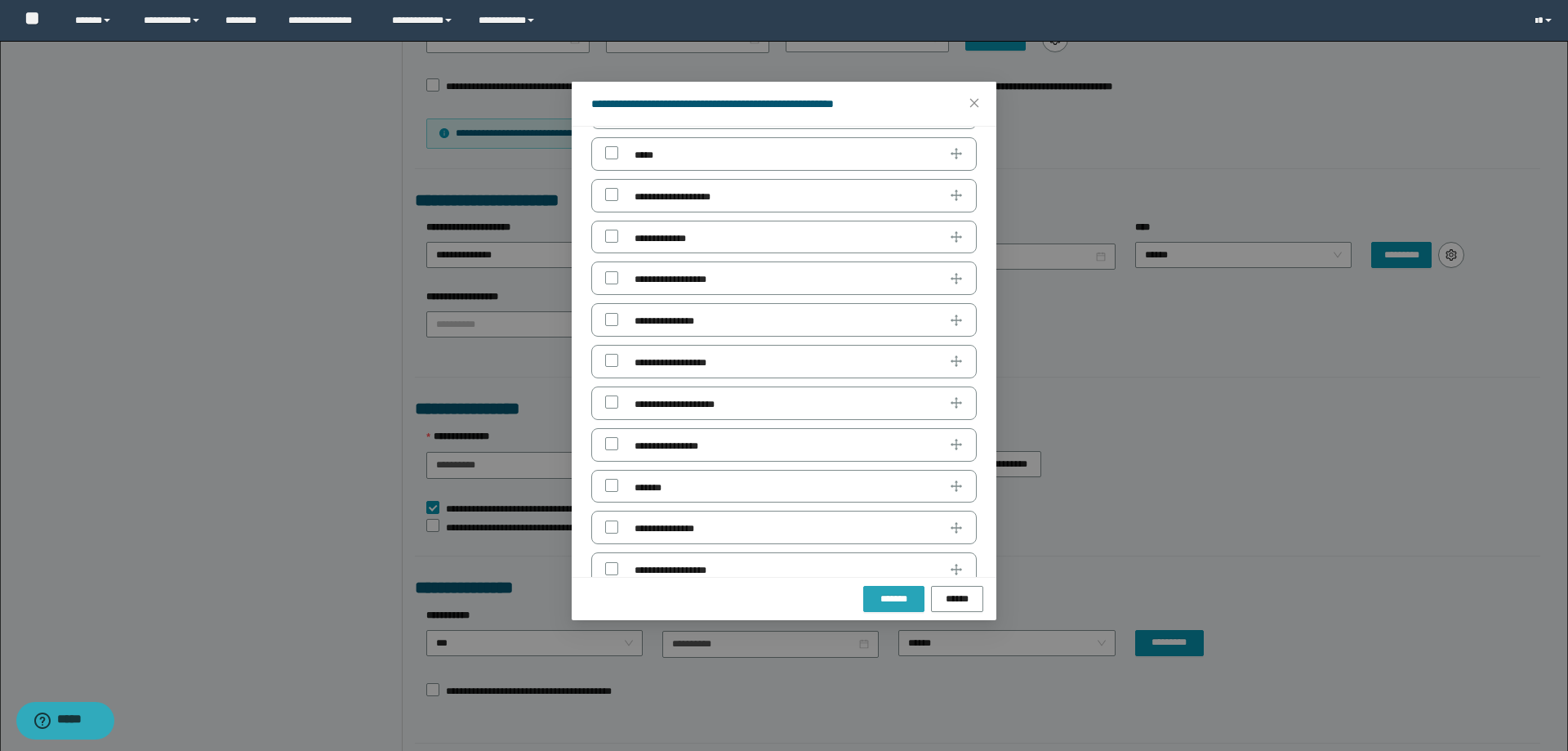 click on "*******" at bounding box center [893, 599] 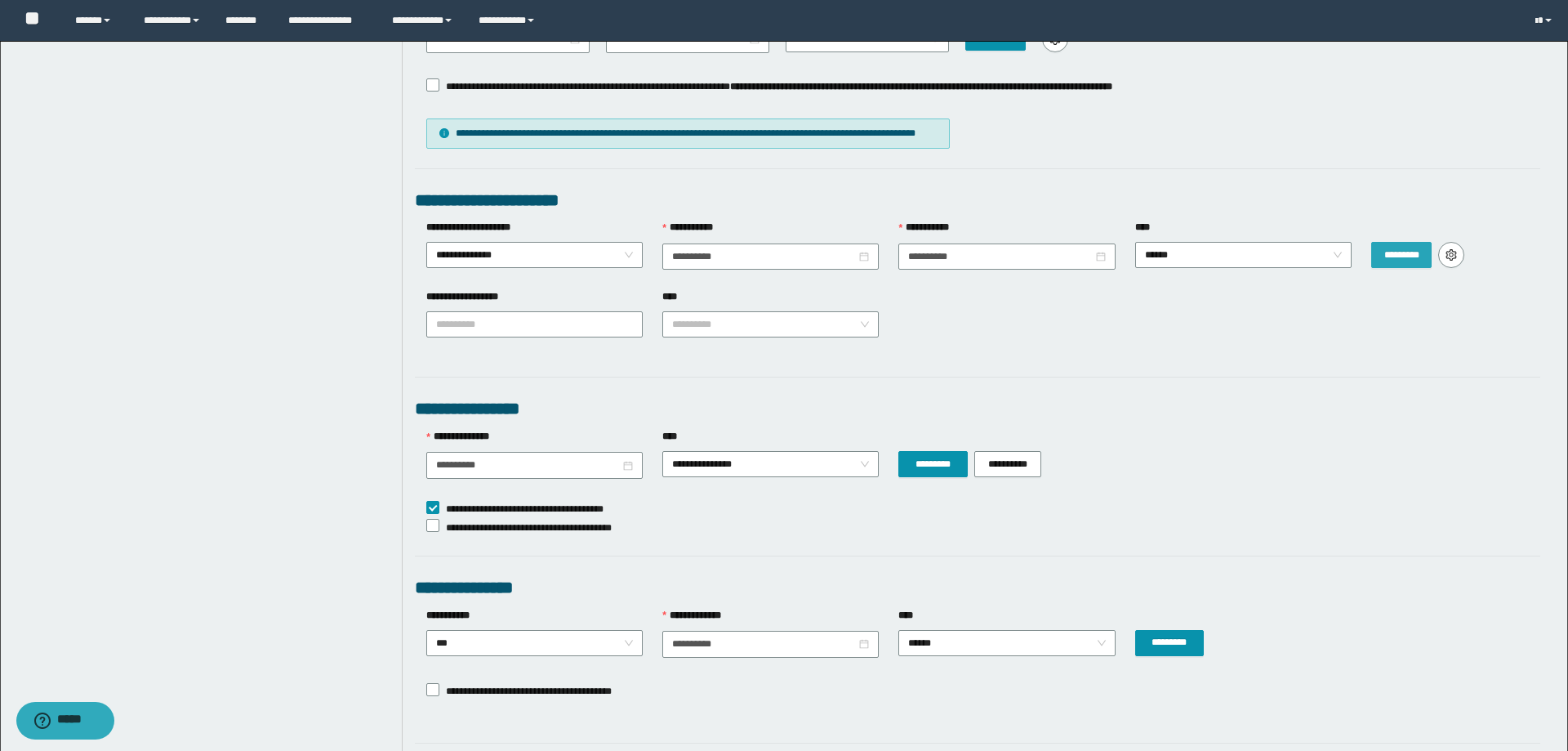 click on "*********" at bounding box center [1401, 255] 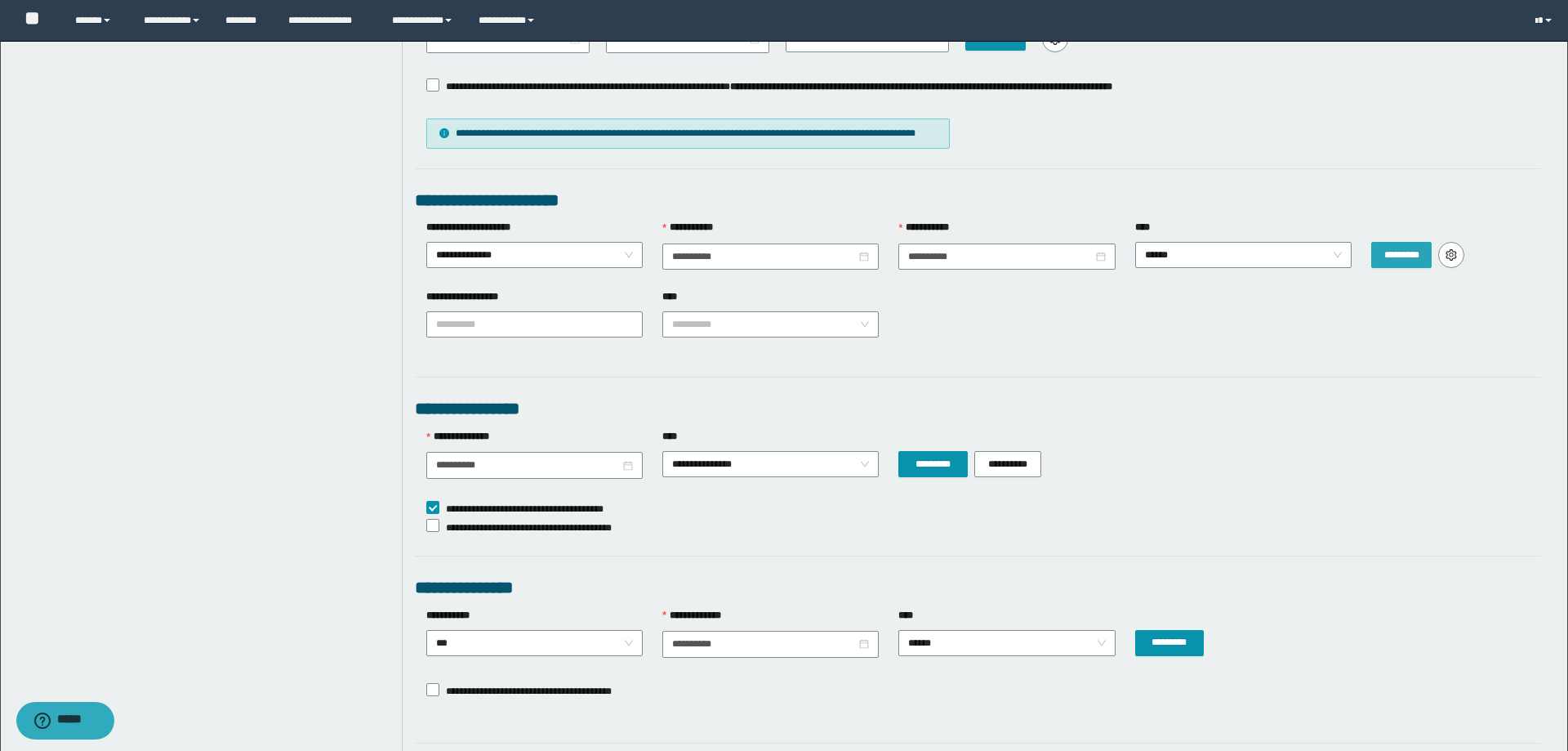 type 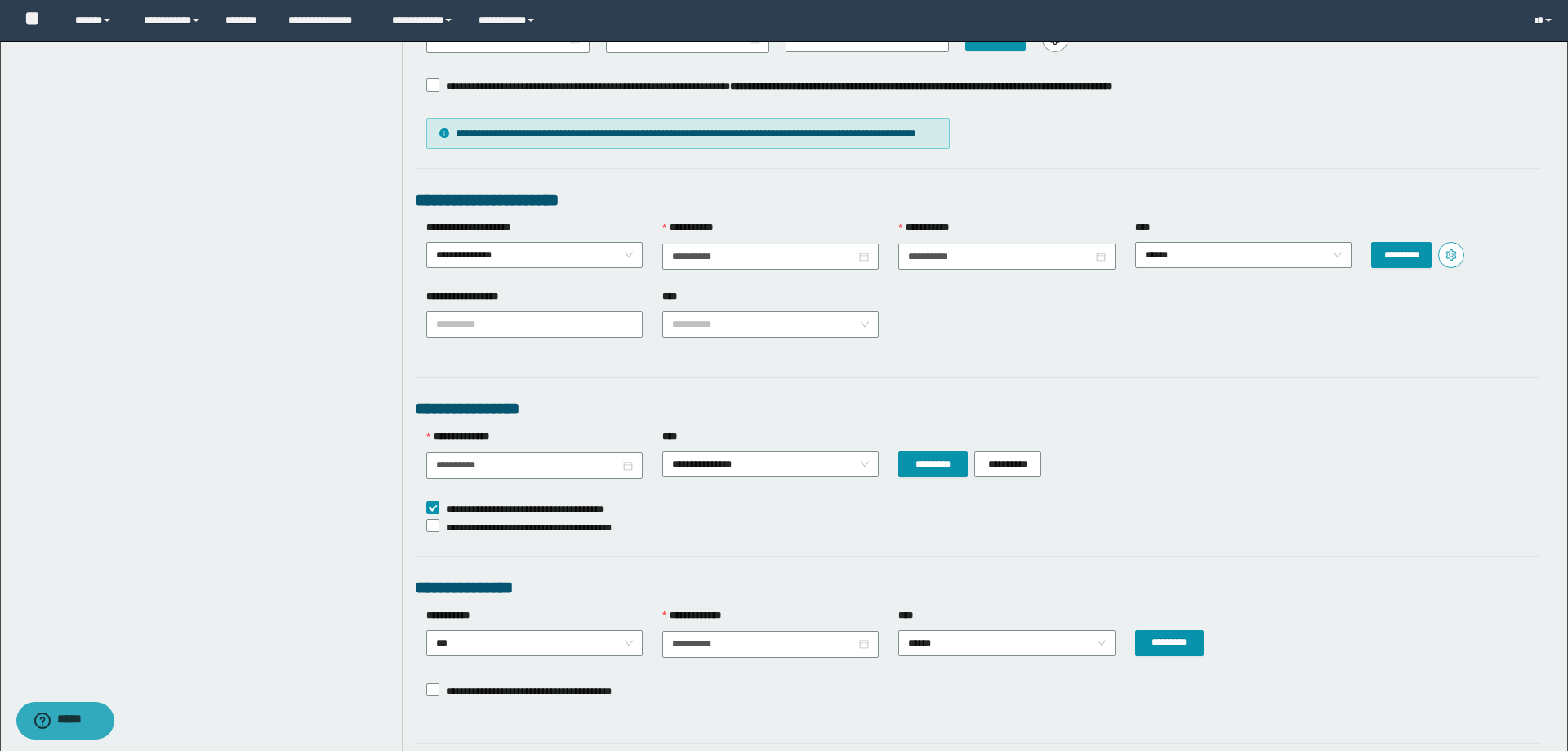 click at bounding box center (1451, 255) 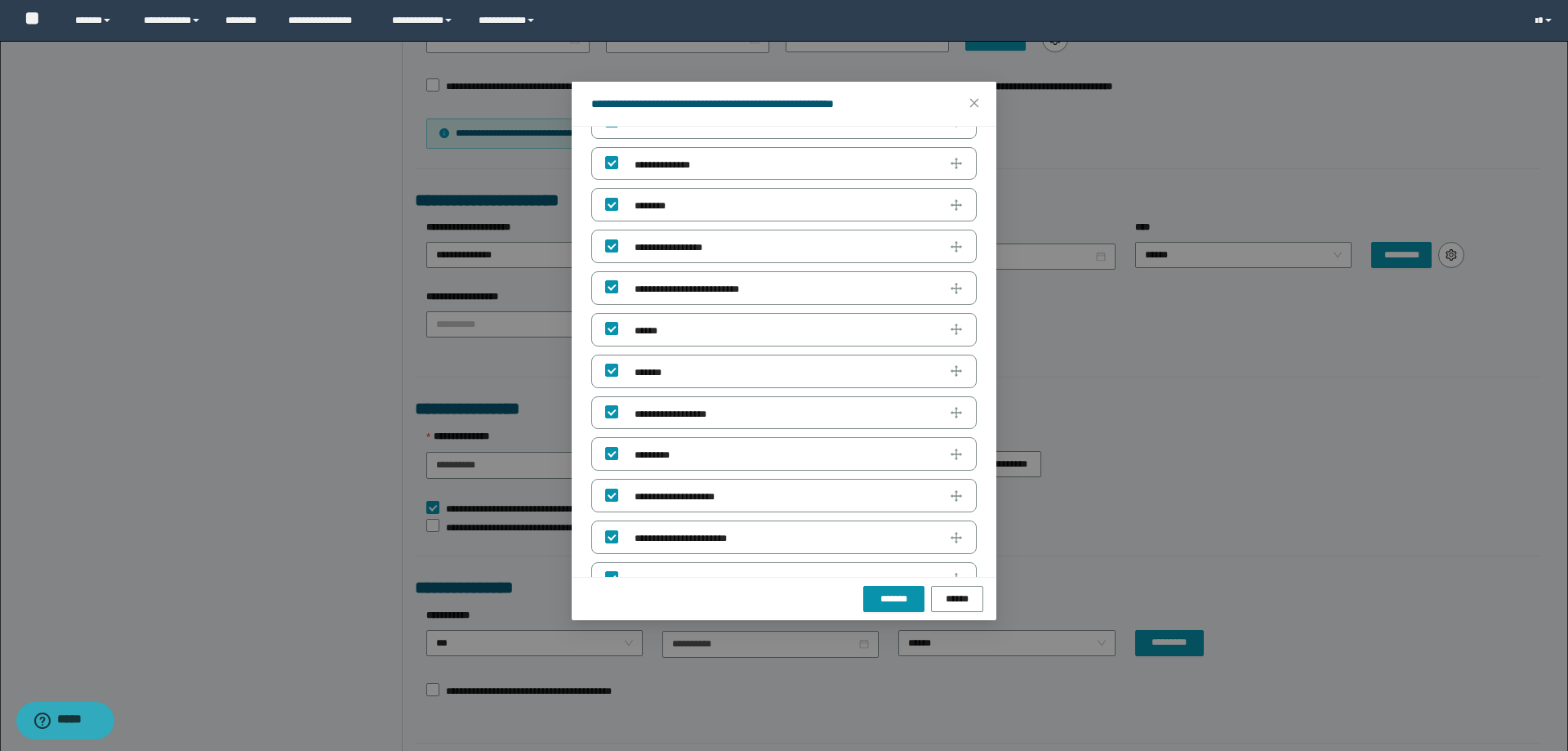 scroll, scrollTop: 157, scrollLeft: 0, axis: vertical 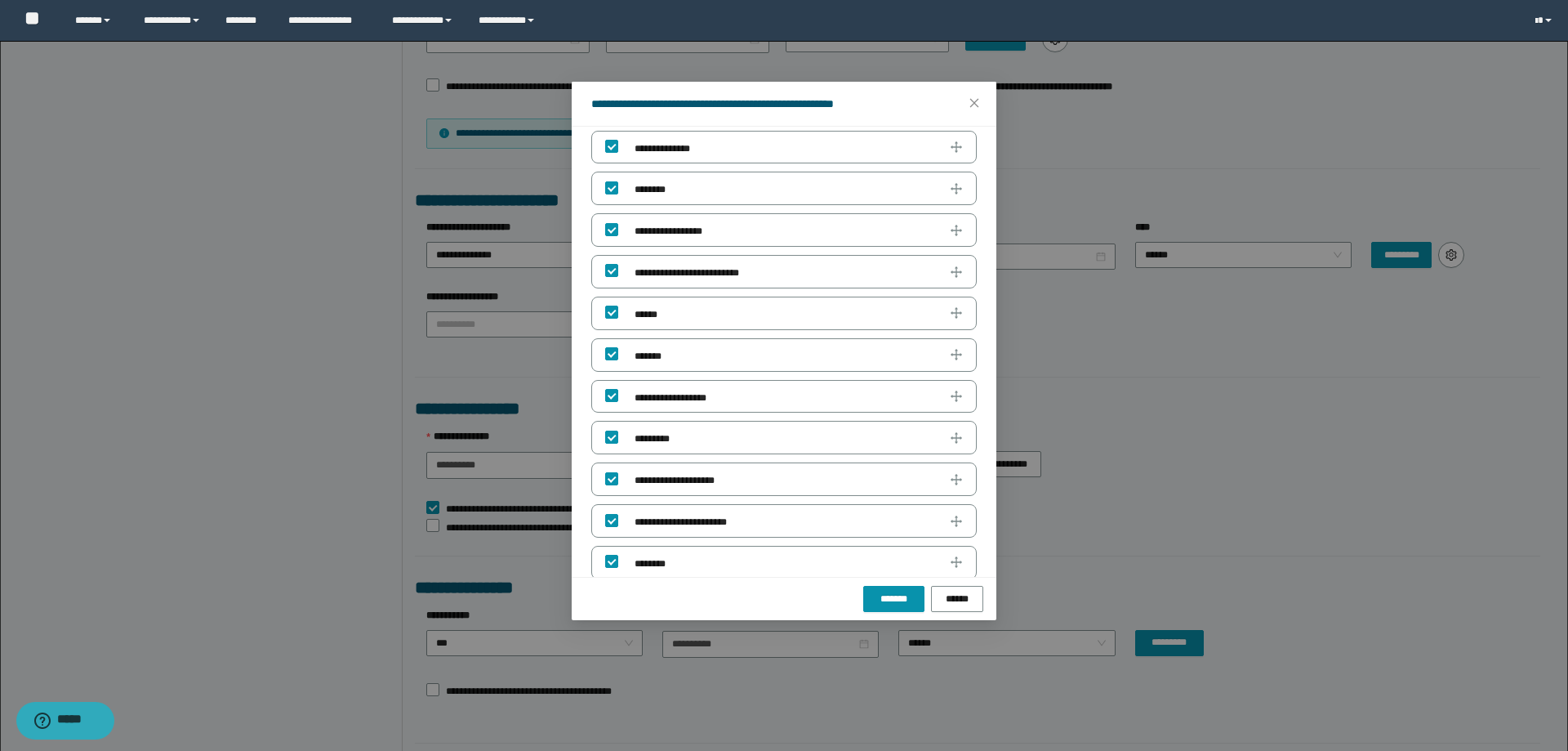 click 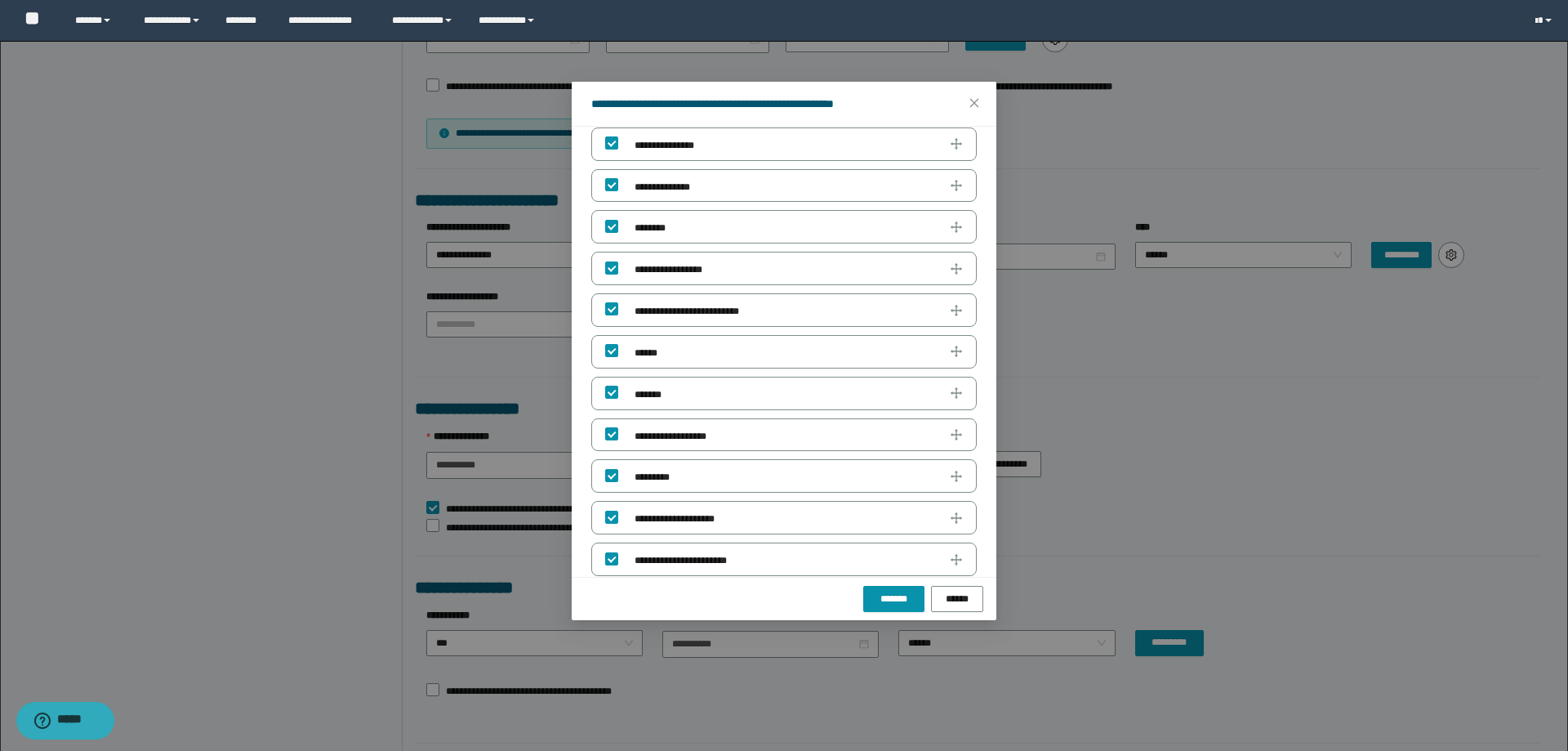 scroll, scrollTop: 157, scrollLeft: 0, axis: vertical 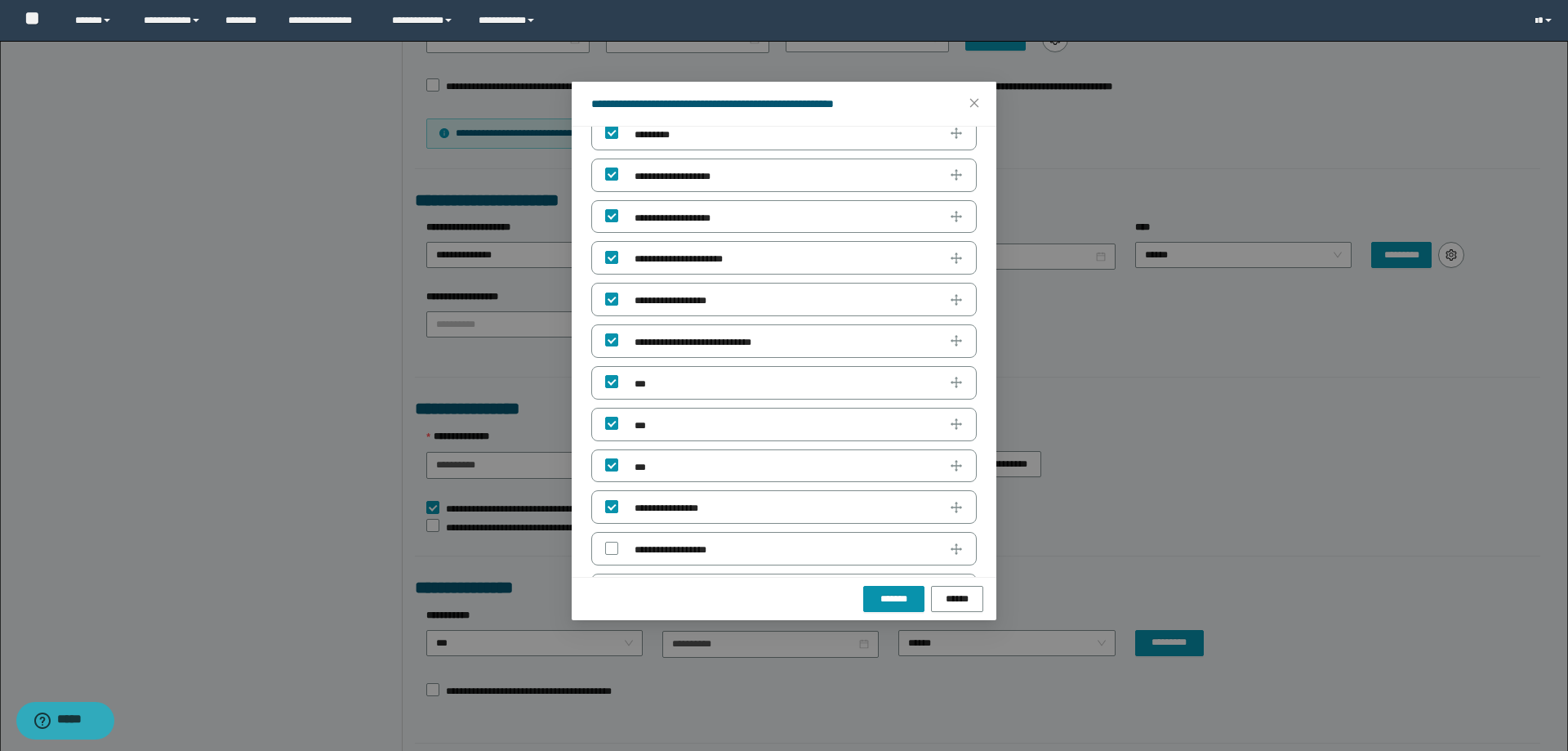 click 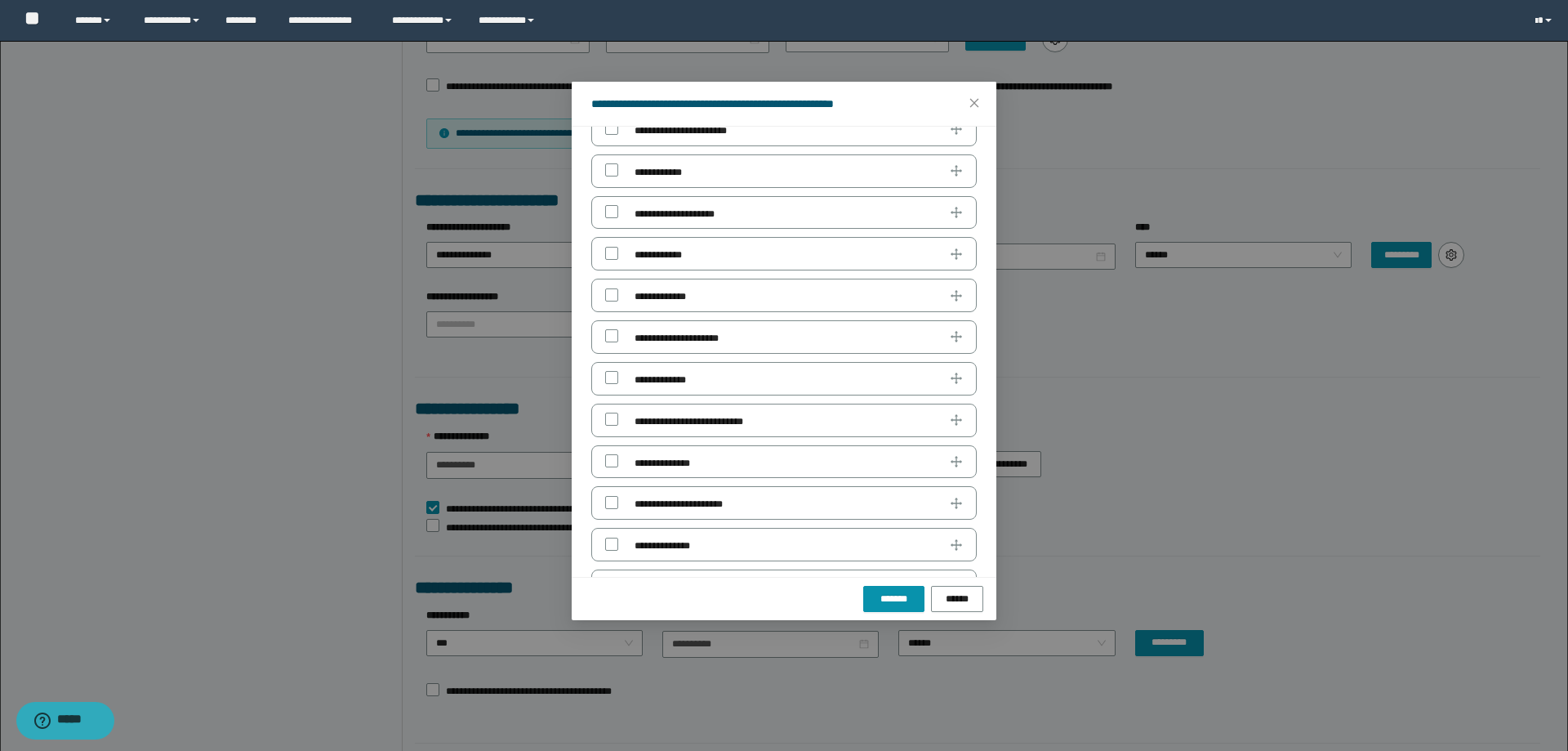scroll, scrollTop: 2118, scrollLeft: 0, axis: vertical 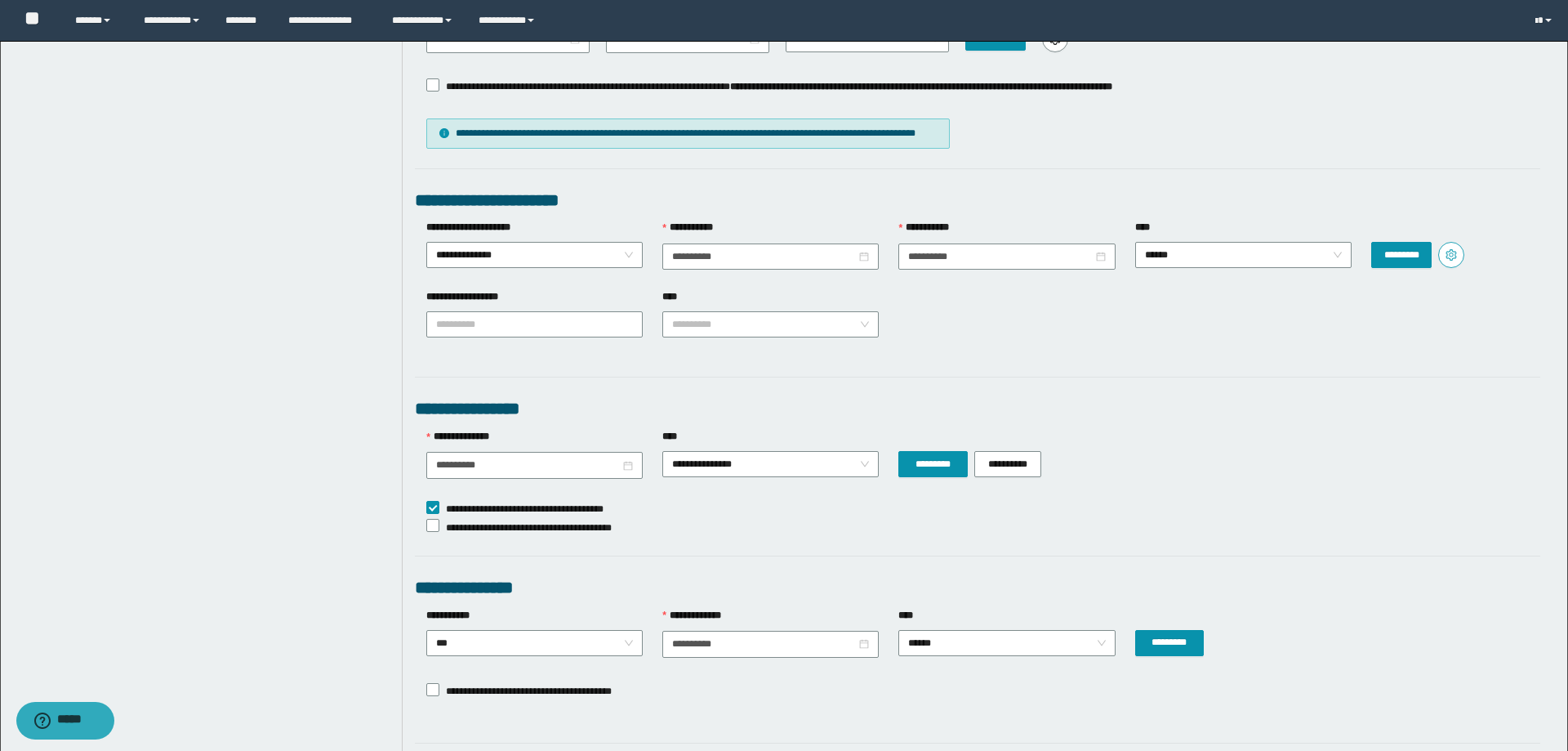 type 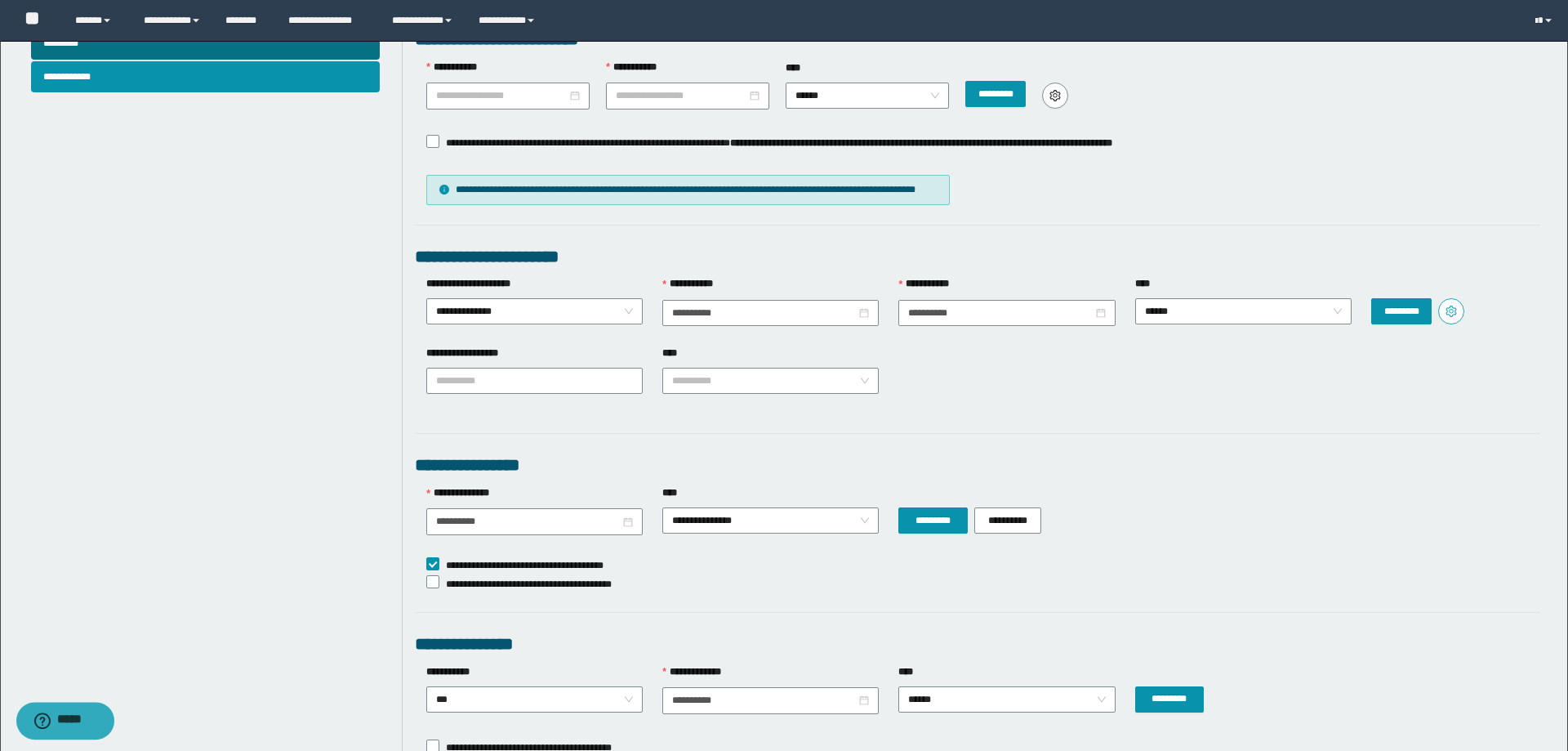 scroll, scrollTop: 83, scrollLeft: 0, axis: vertical 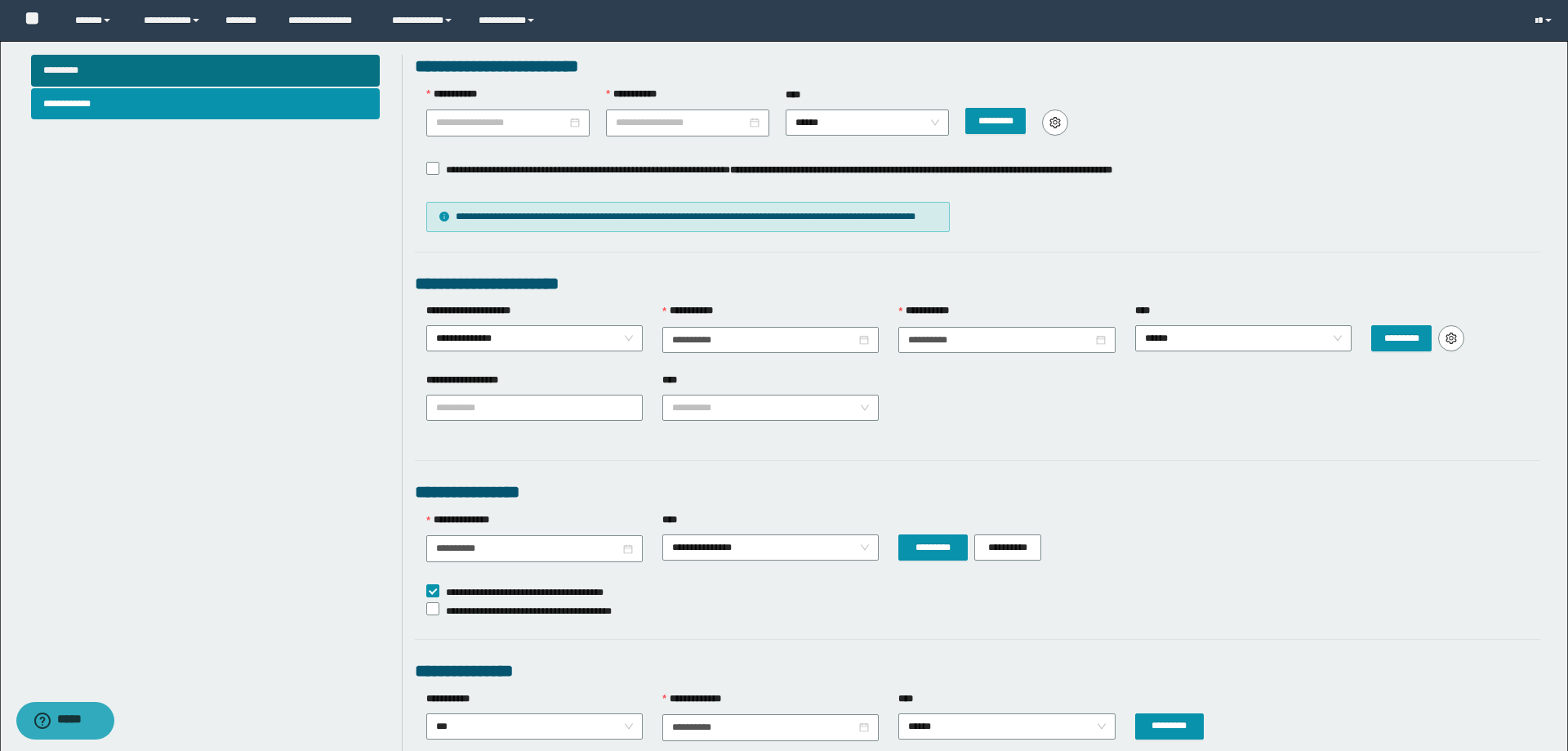 click at bounding box center [1451, 338] 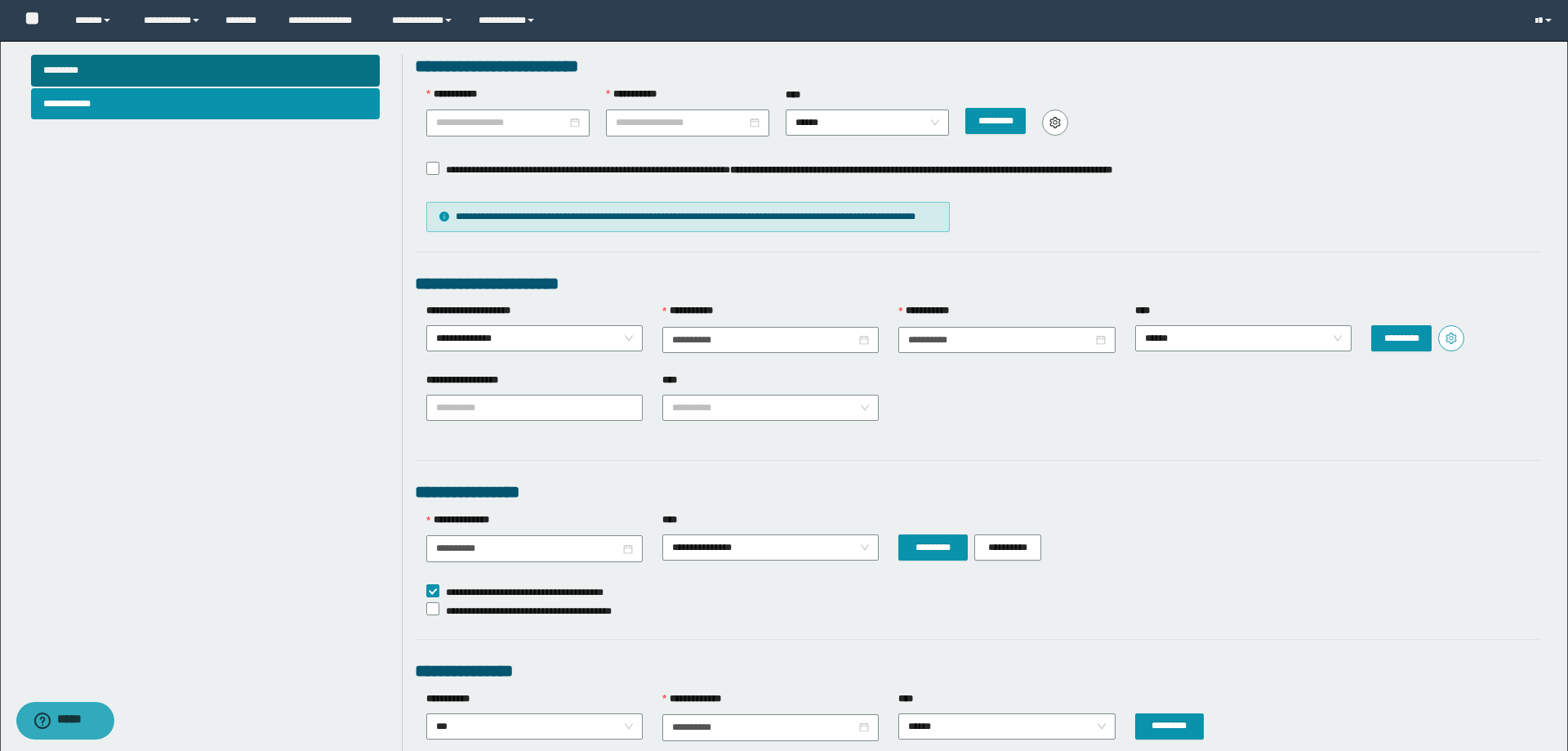 click at bounding box center [1451, 338] 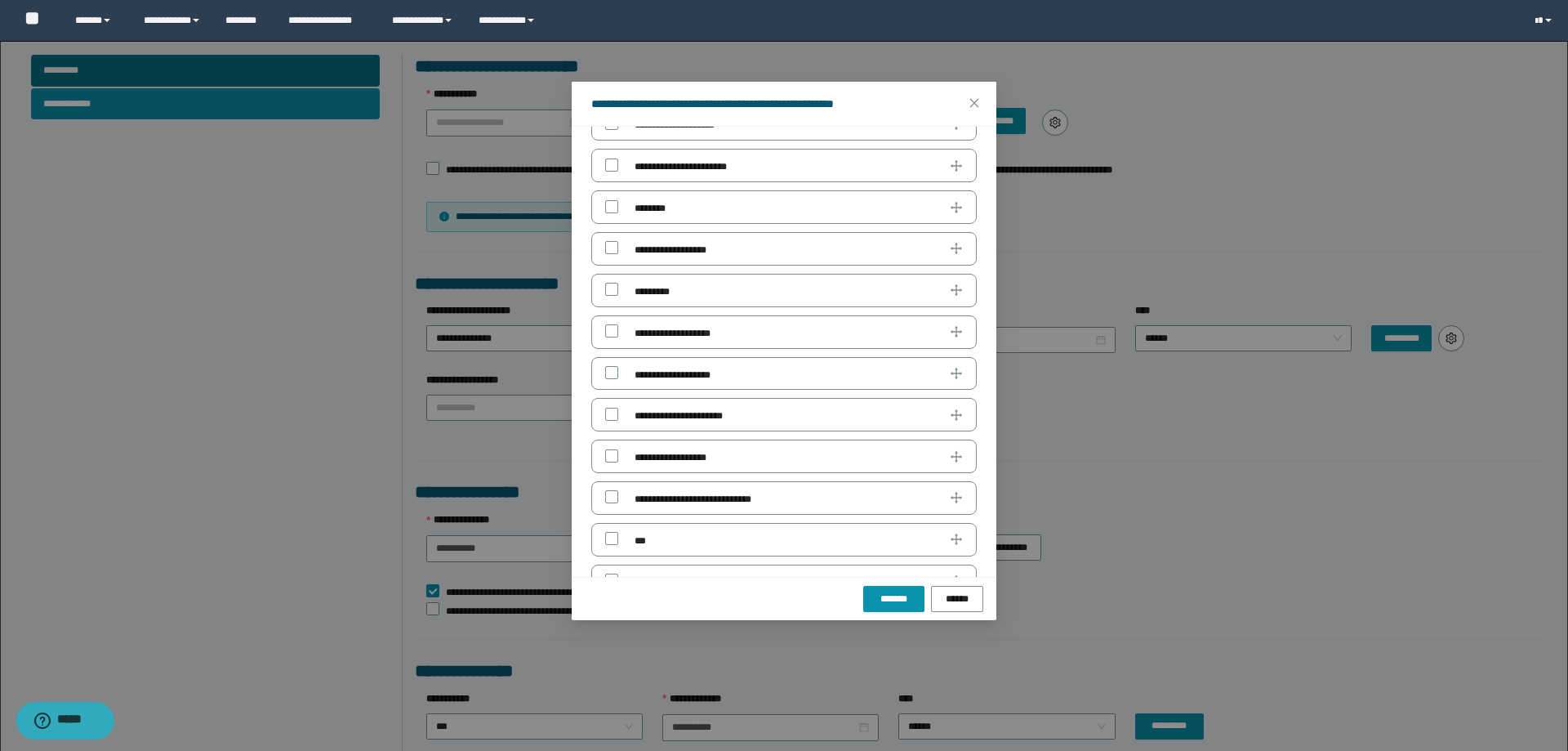 click at bounding box center (611, -284) 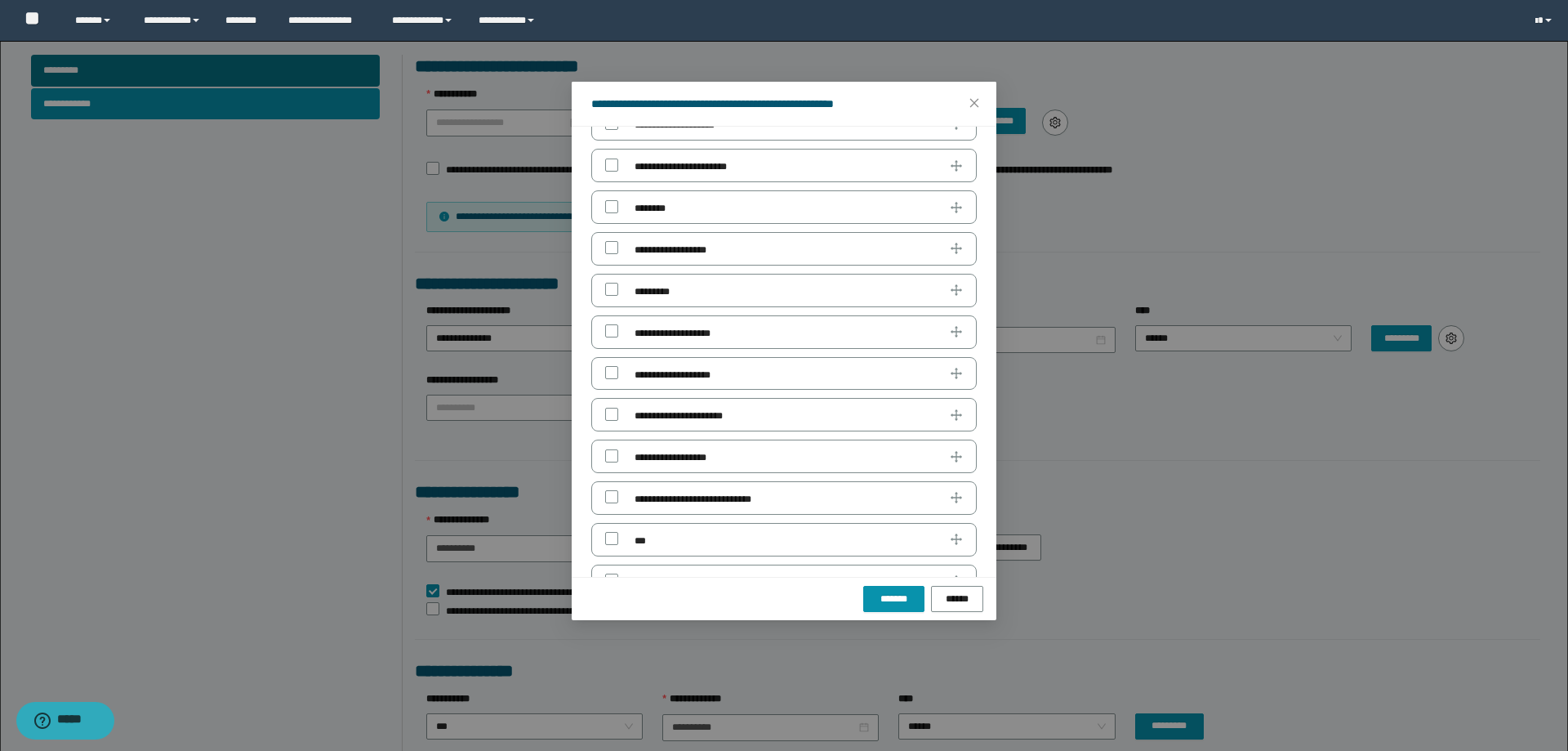 click at bounding box center (612, -209) 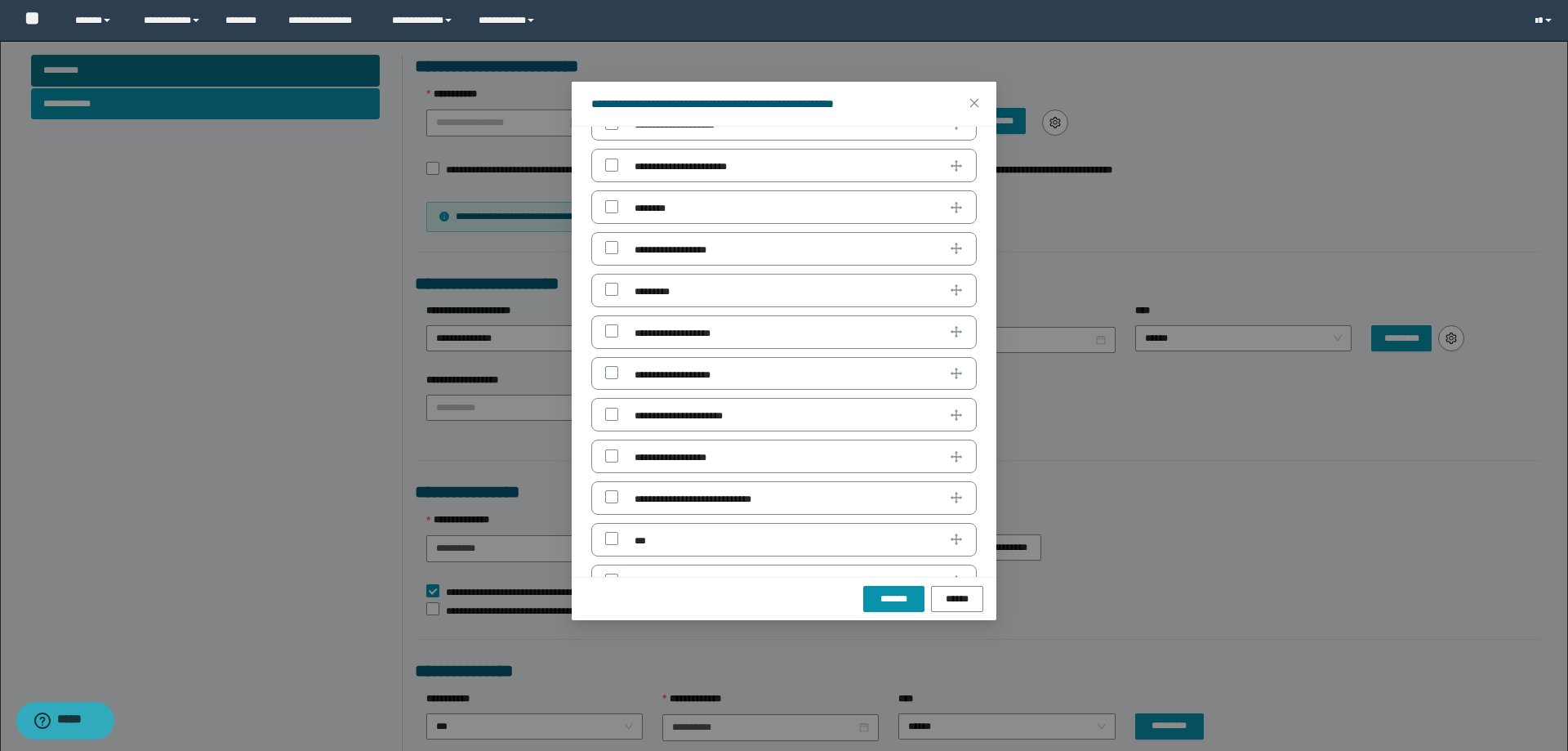 click on "**********" at bounding box center (659, -207) 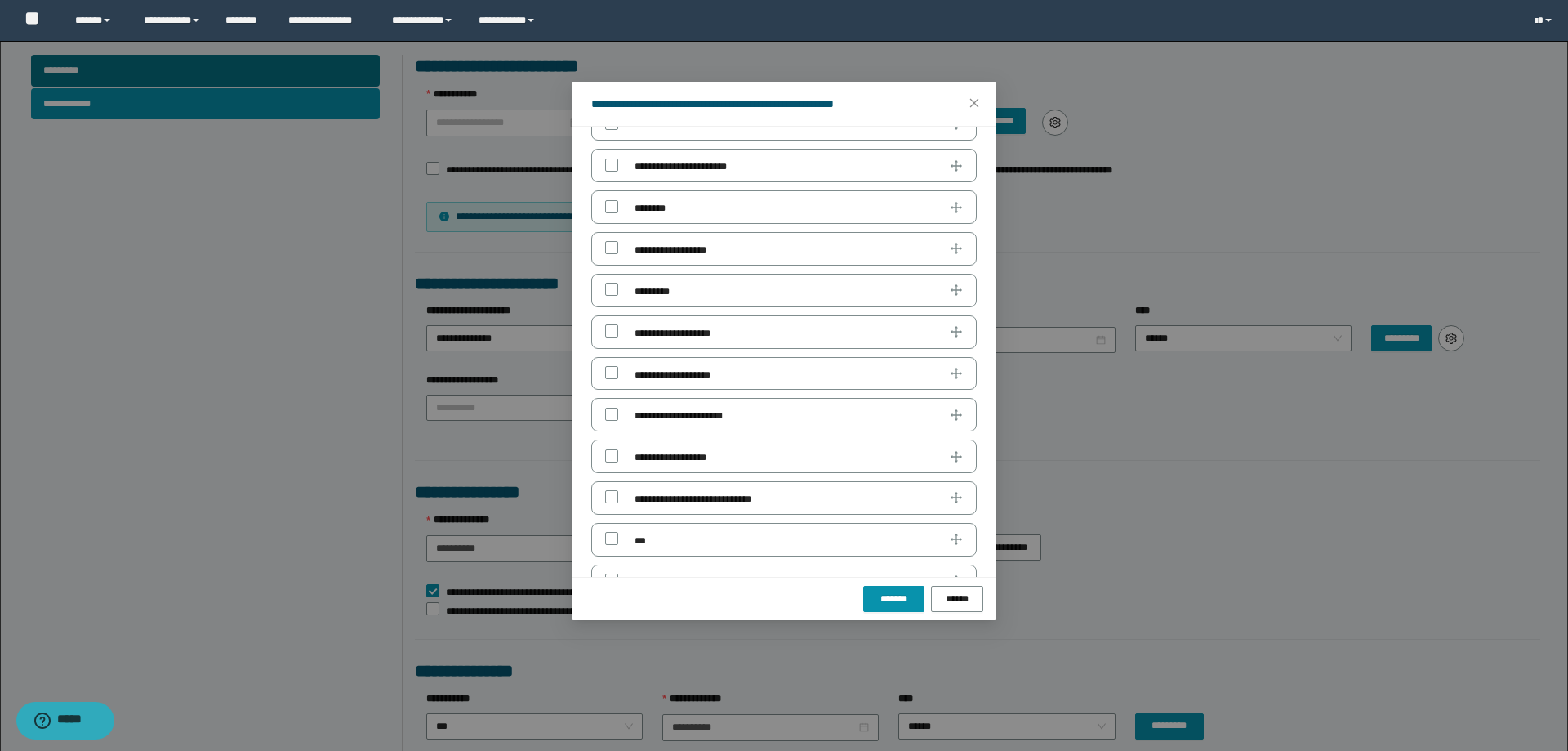 scroll, scrollTop: 78, scrollLeft: 0, axis: vertical 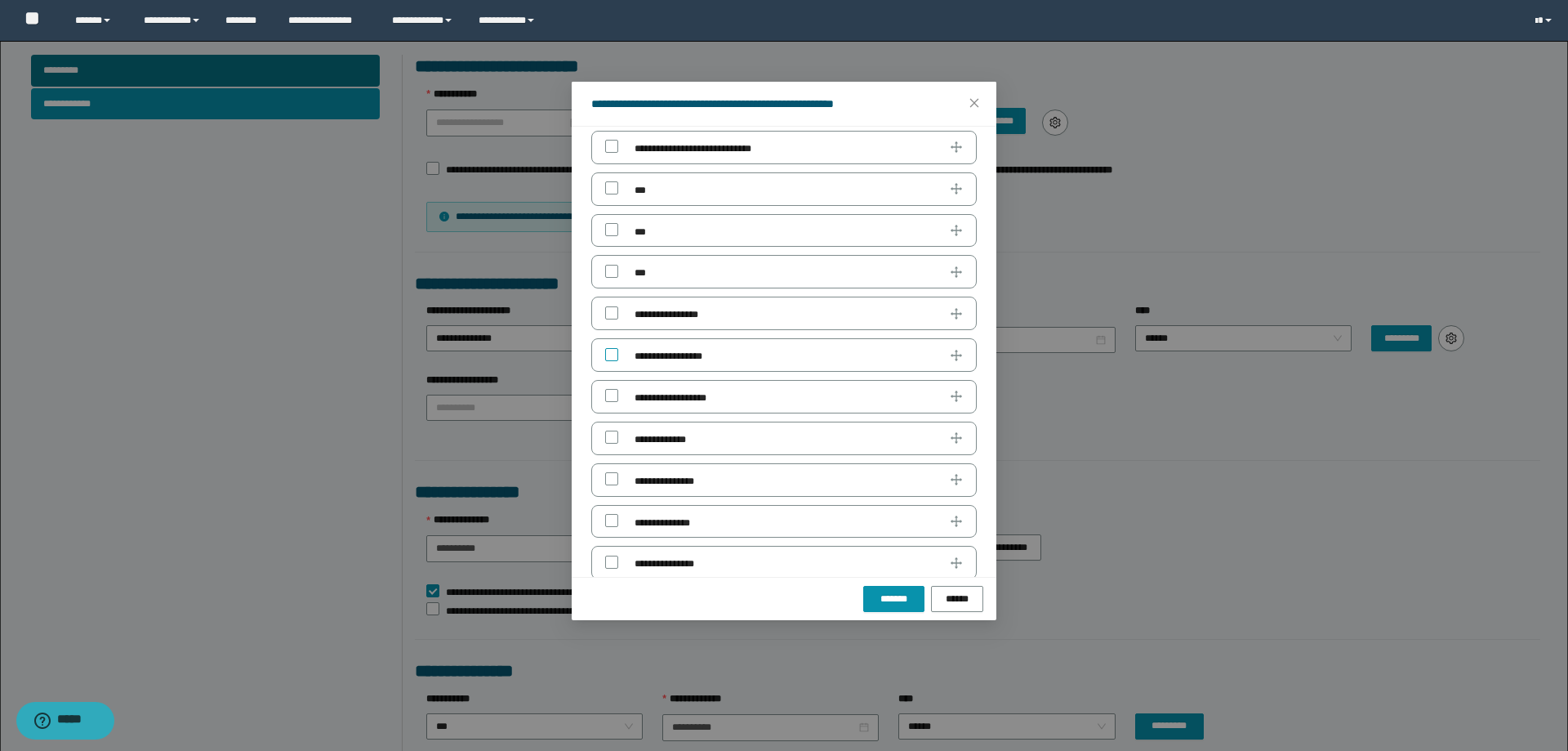 click at bounding box center [612, 355] 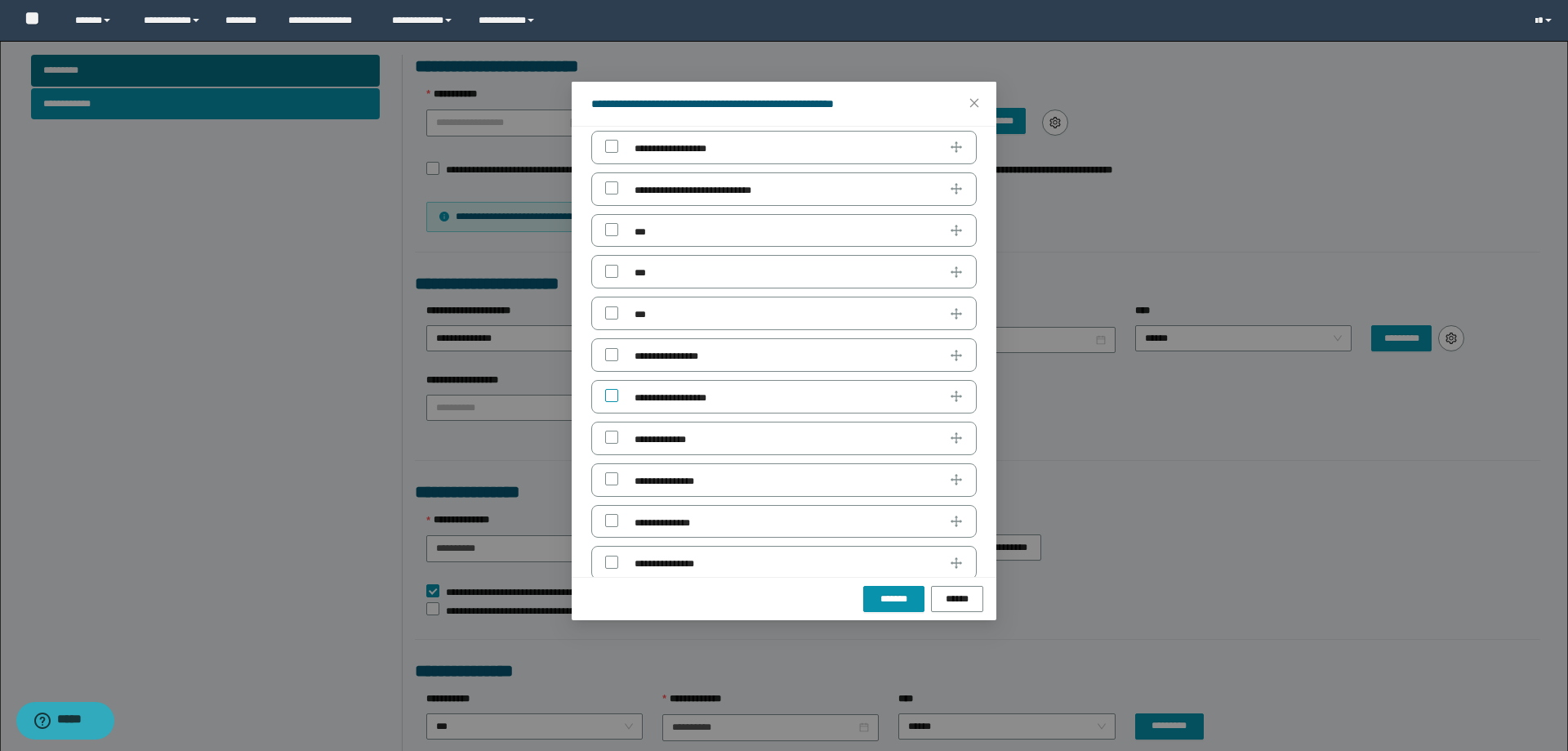 click at bounding box center (612, 396) 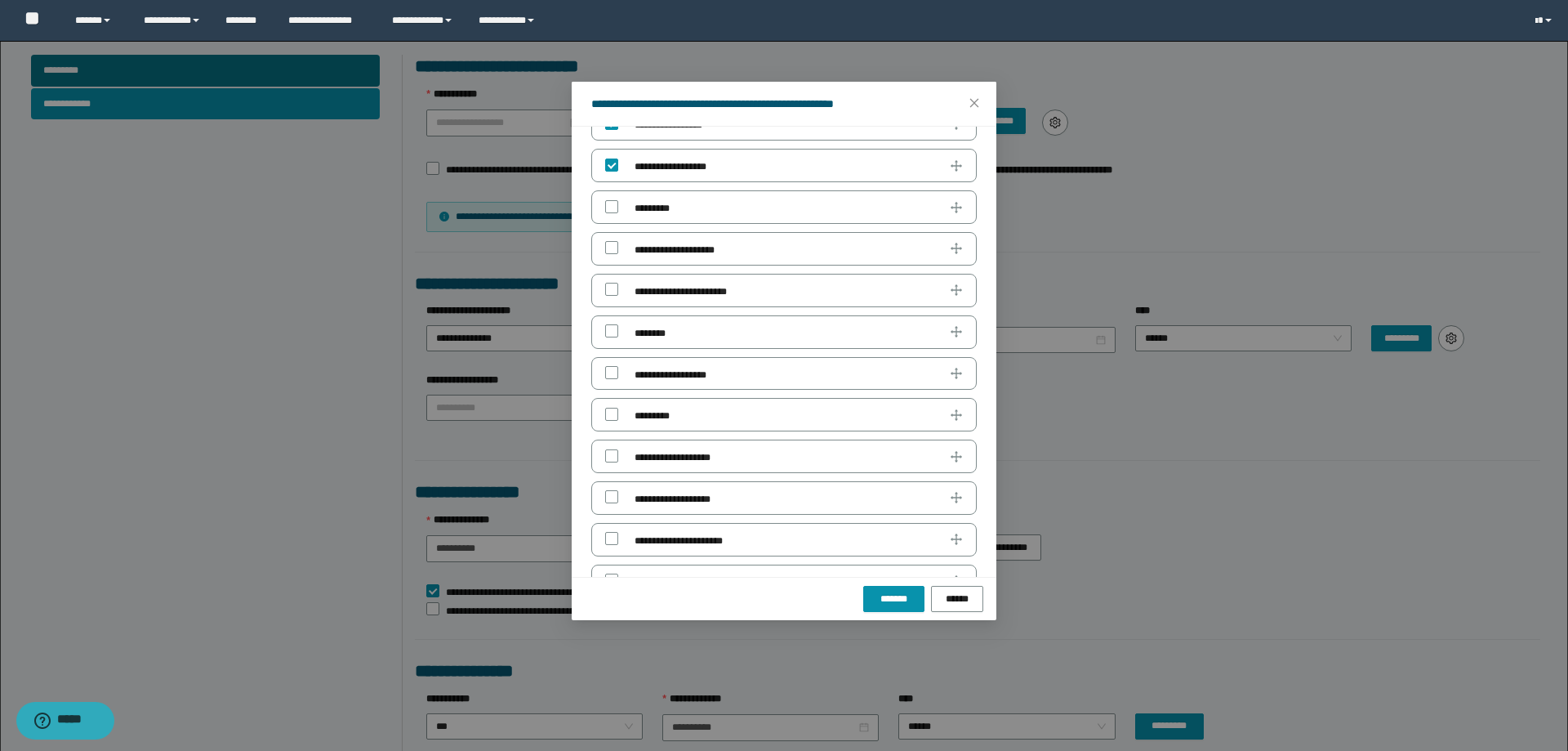 scroll, scrollTop: 314, scrollLeft: 0, axis: vertical 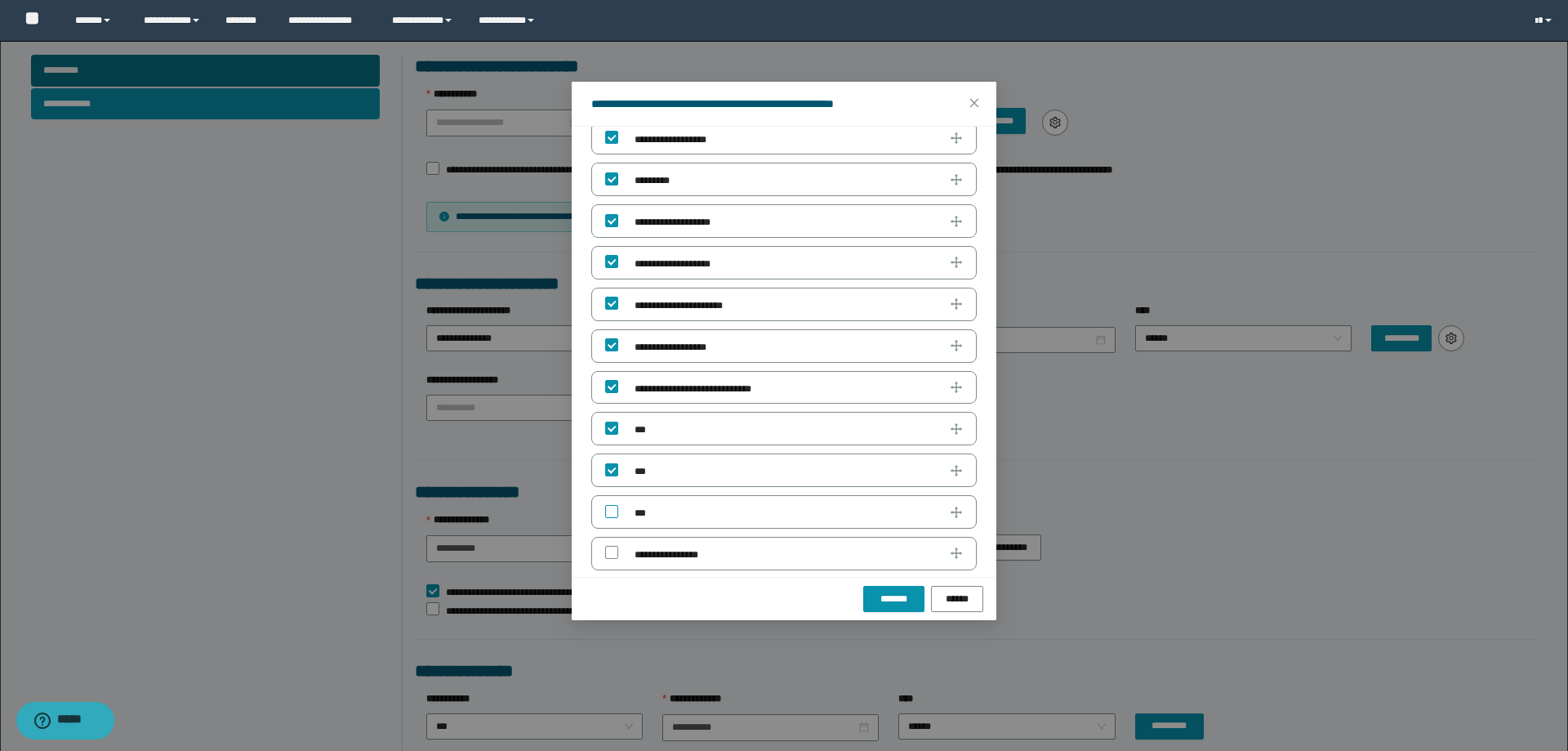 click on "***" at bounding box center [635, 513] 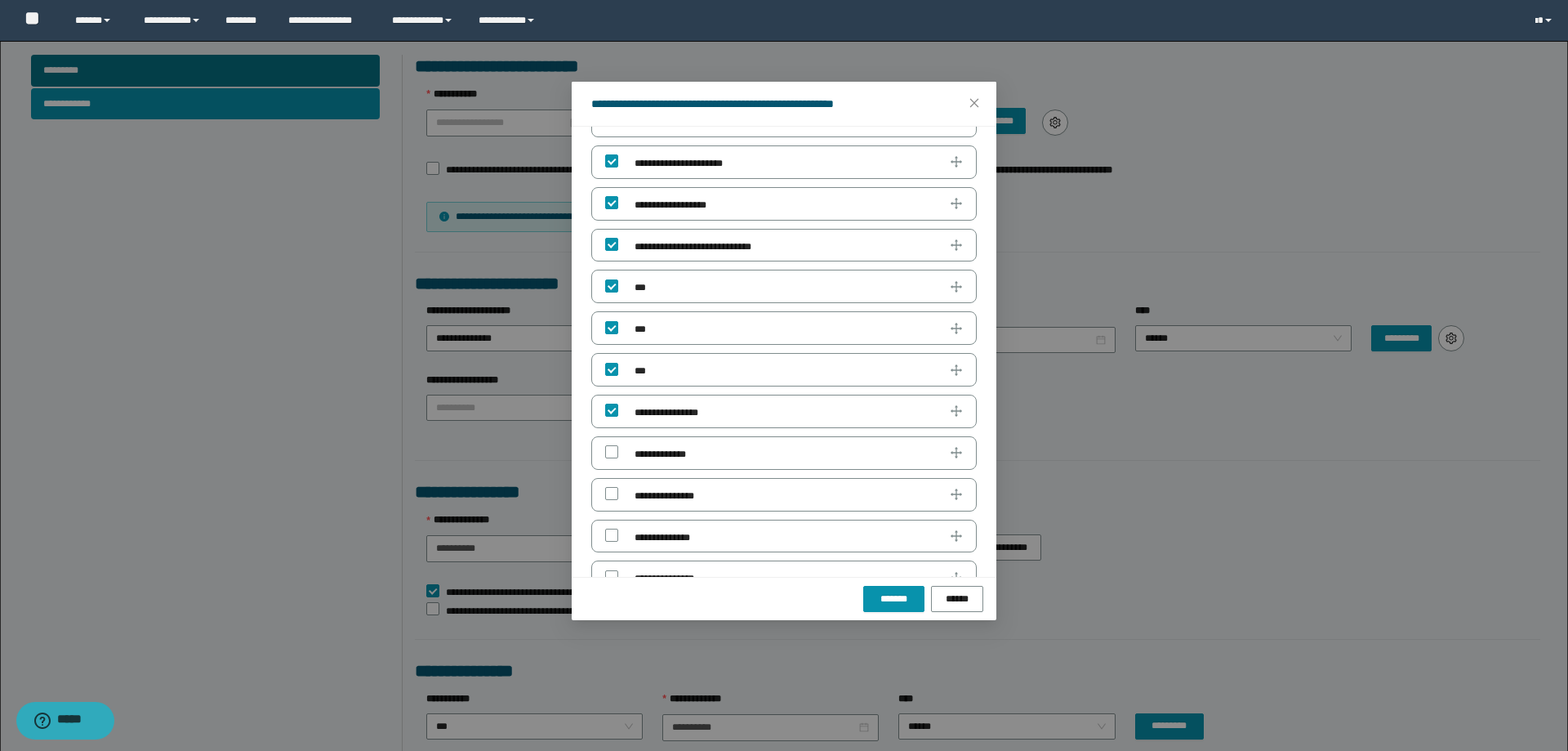 scroll, scrollTop: 863, scrollLeft: 0, axis: vertical 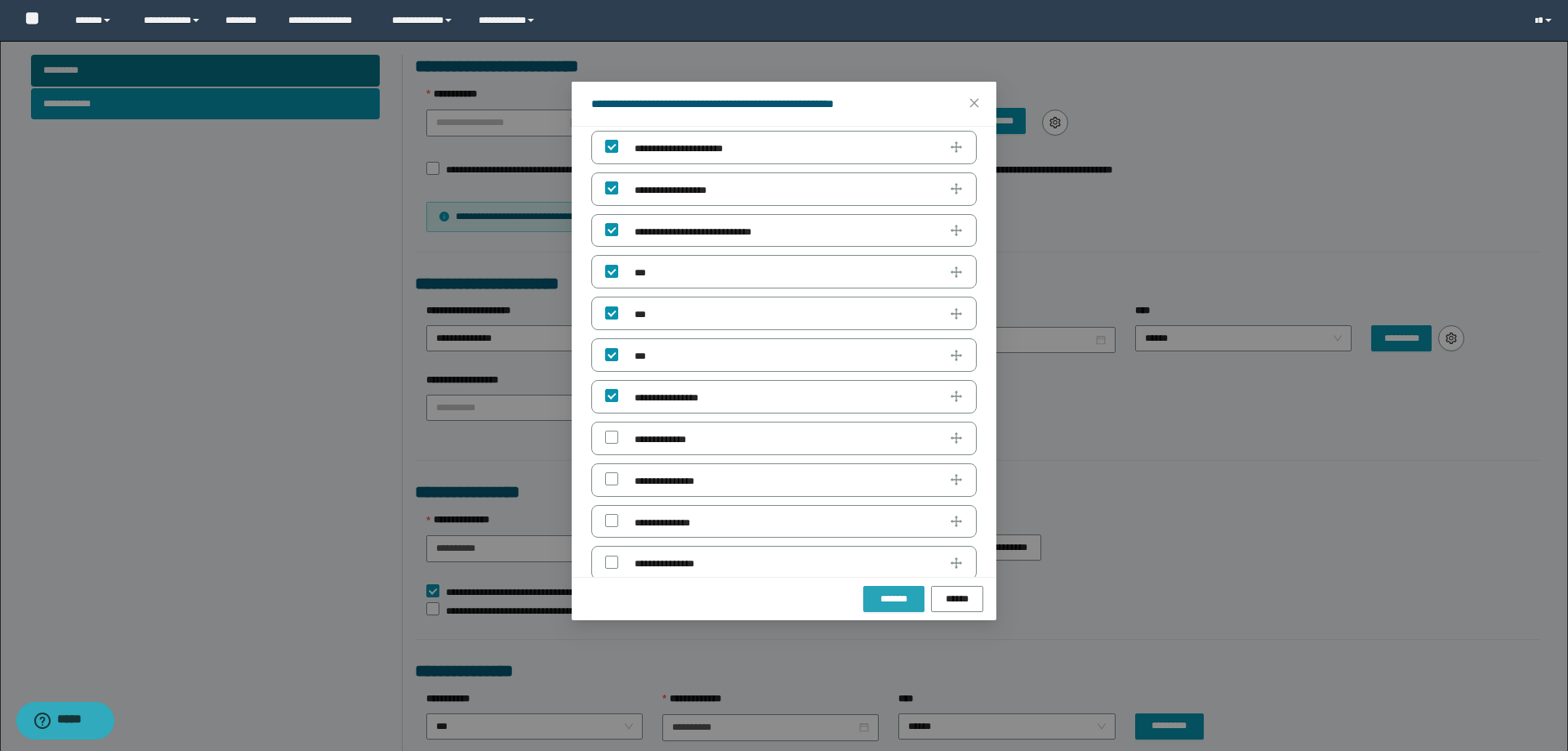 click on "*******" at bounding box center [893, 599] 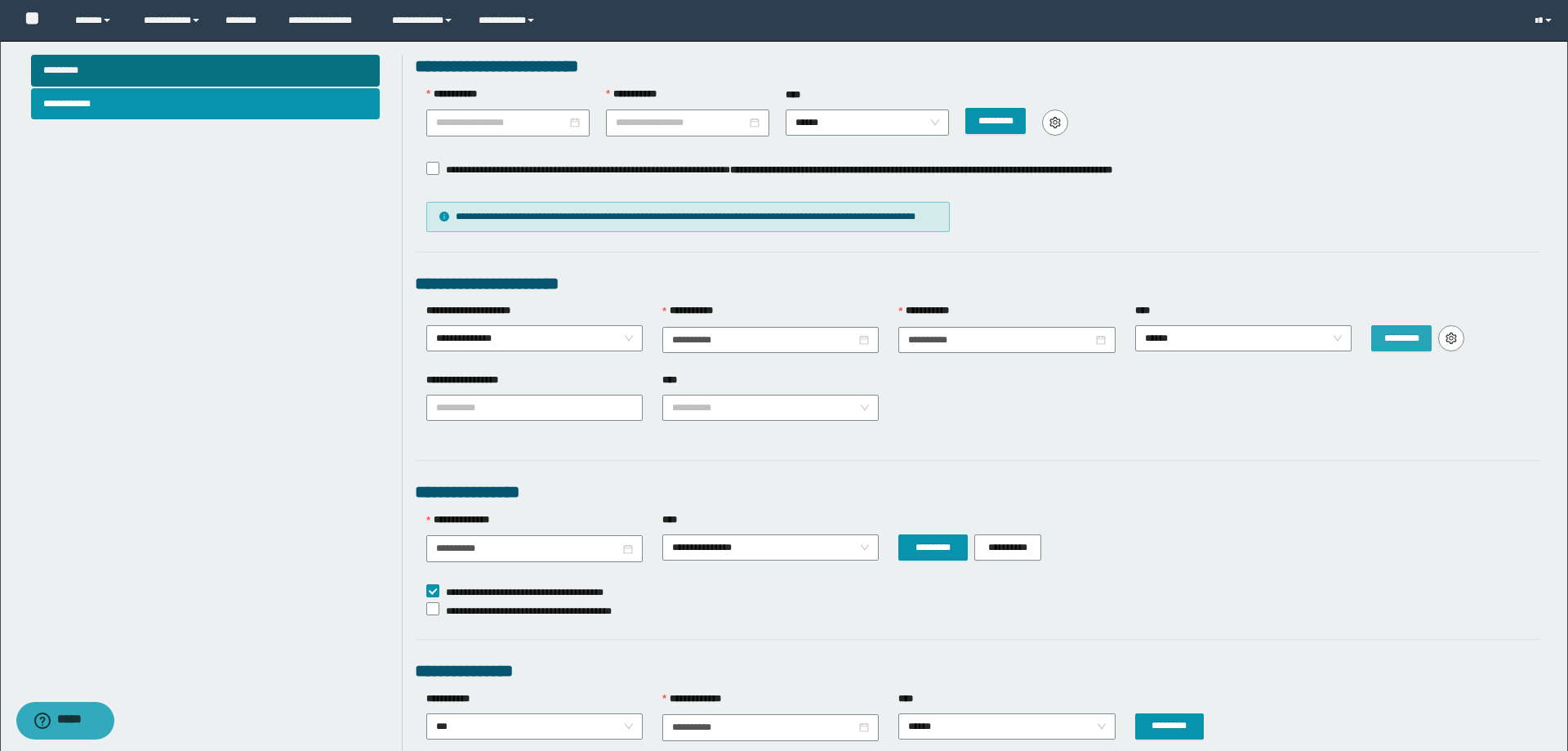 click on "*********" at bounding box center [1401, 338] 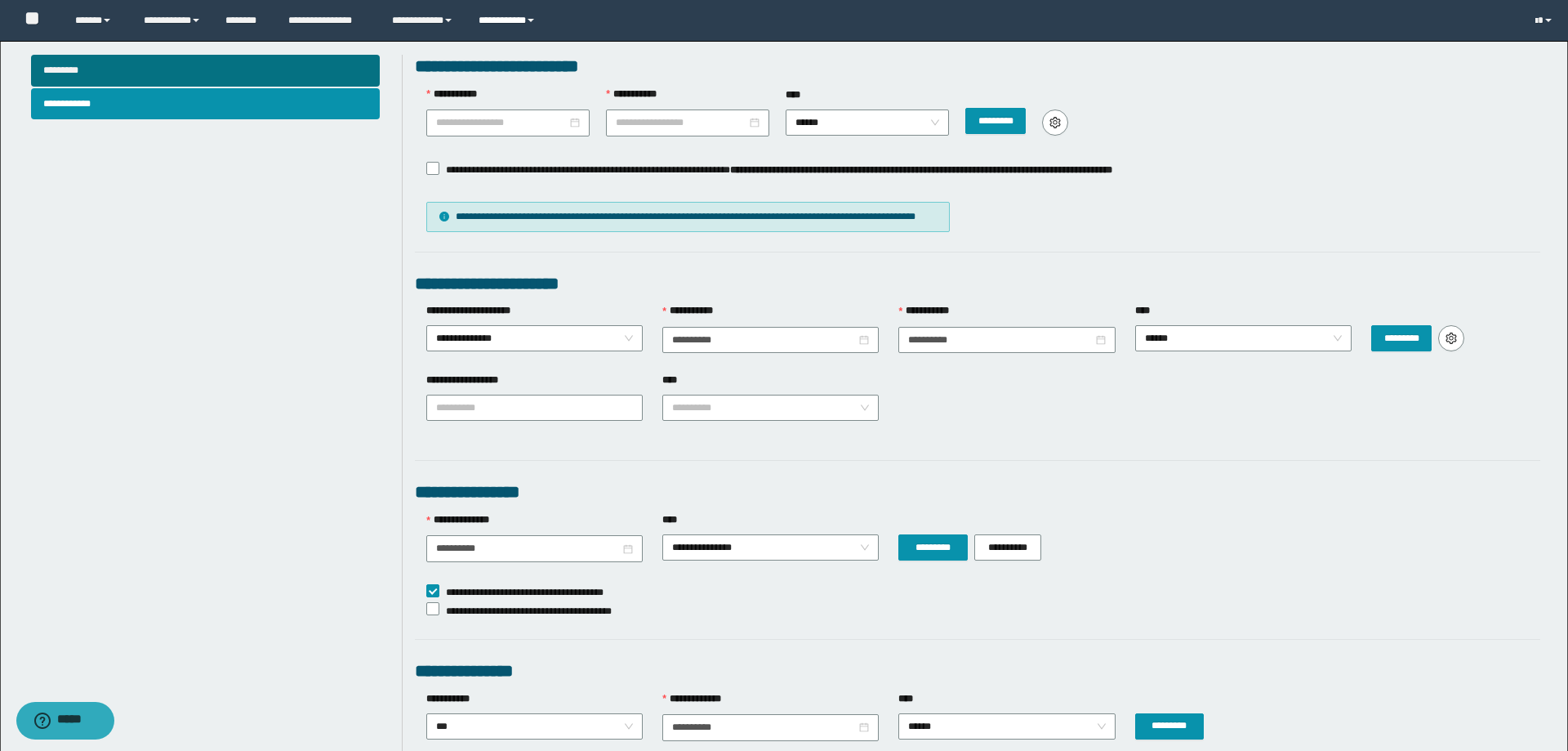 click on "**********" at bounding box center (509, 20) 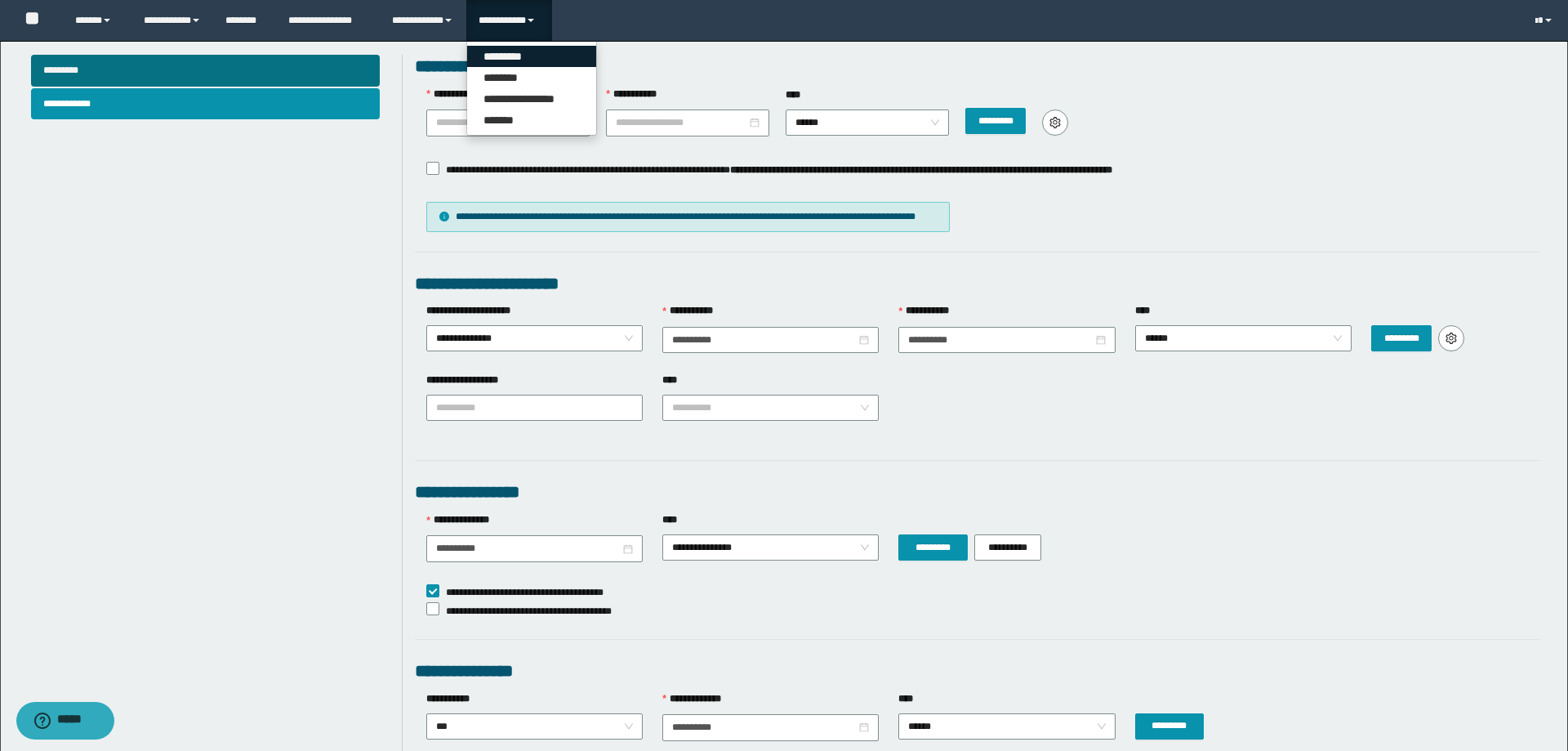 click on "*********" at bounding box center [532, 56] 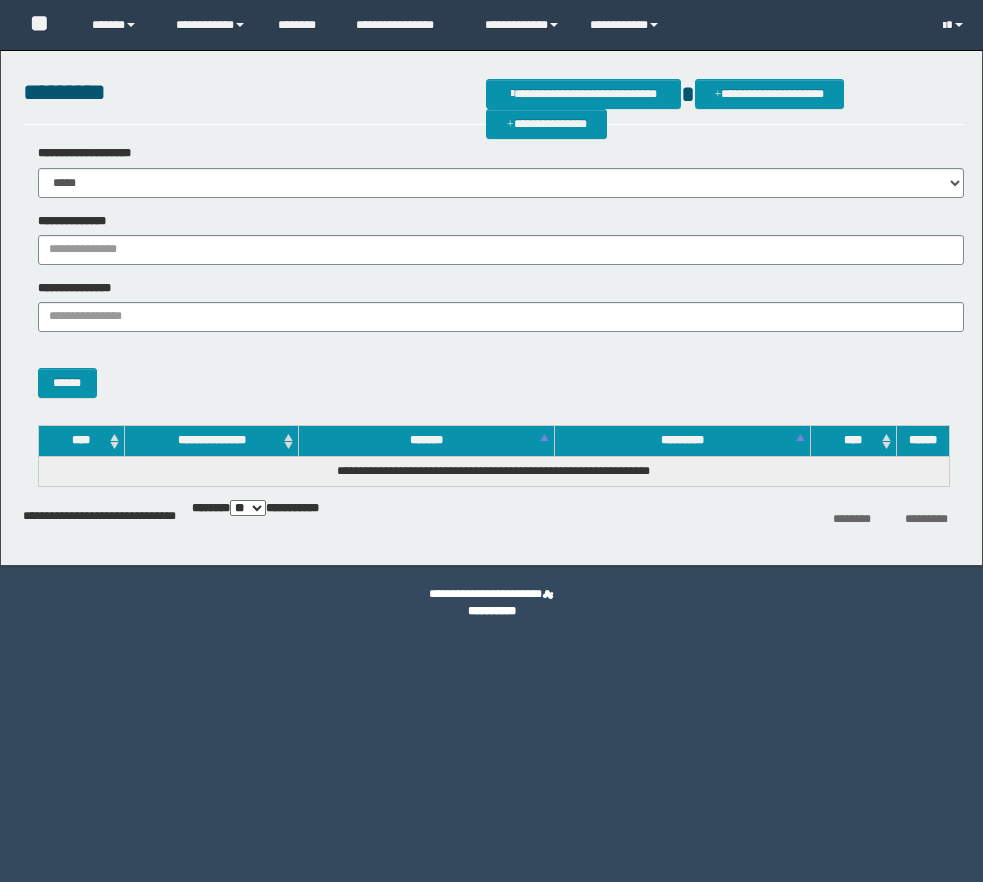 scroll, scrollTop: 0, scrollLeft: 0, axis: both 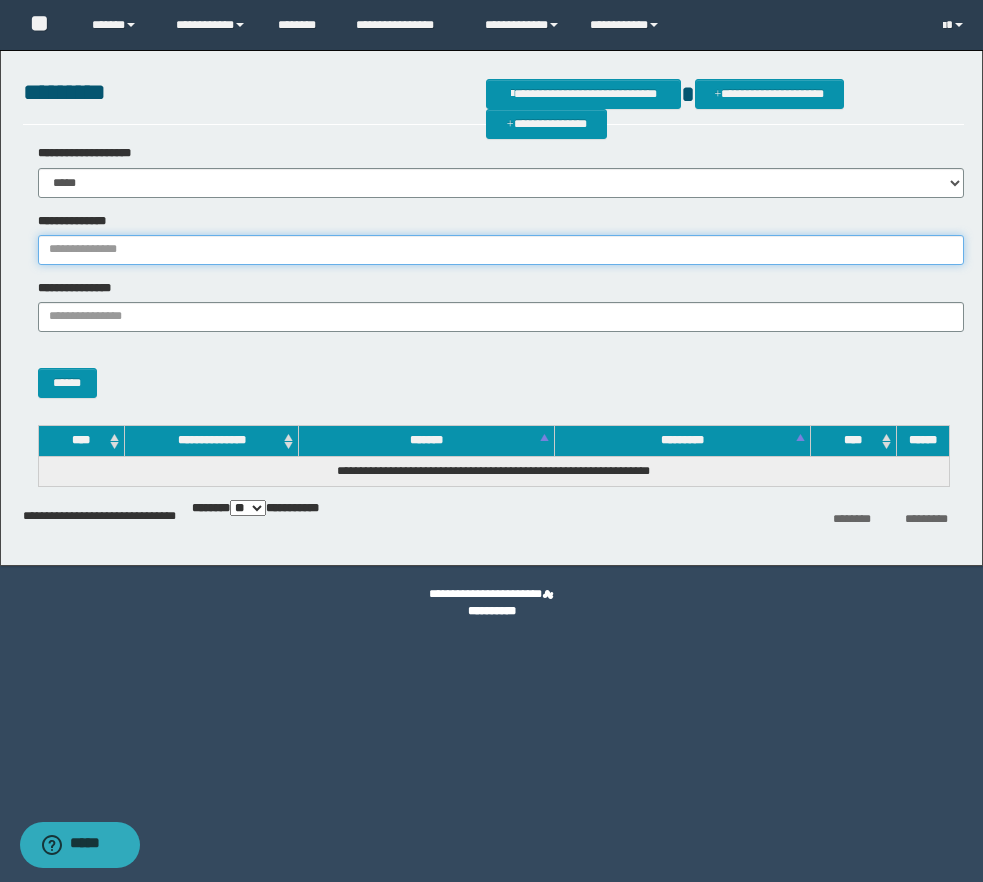 click on "**********" at bounding box center (501, 250) 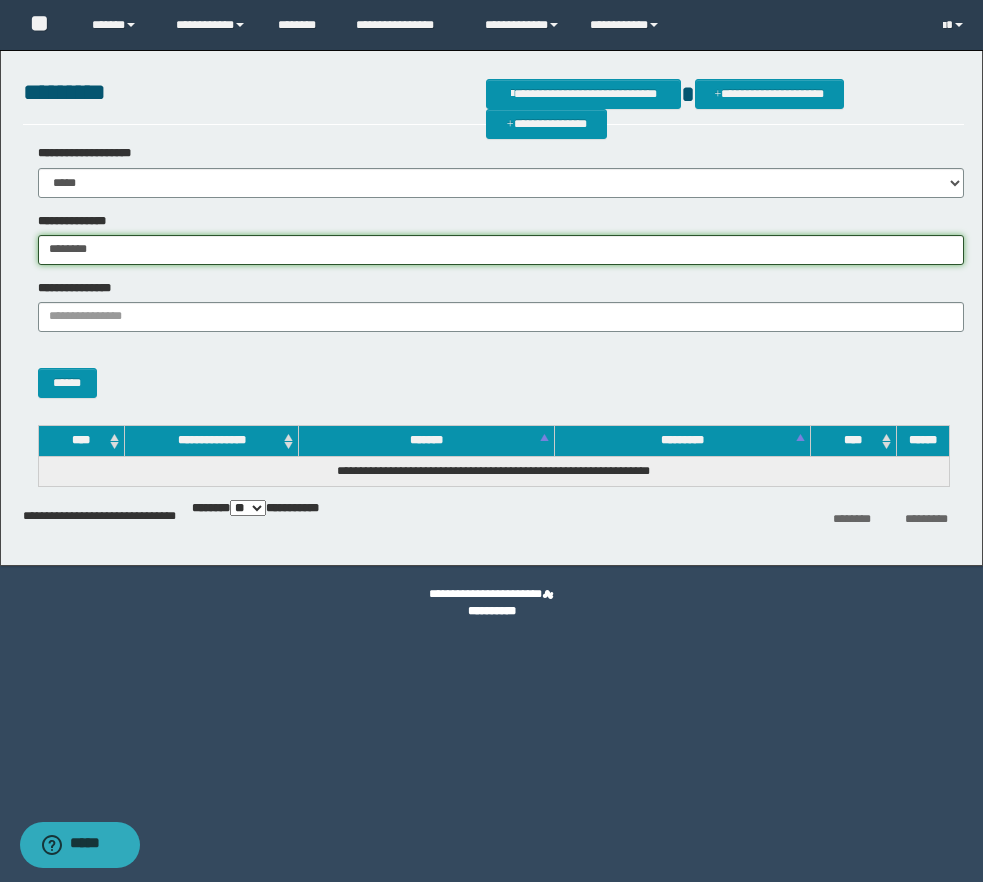 type on "********" 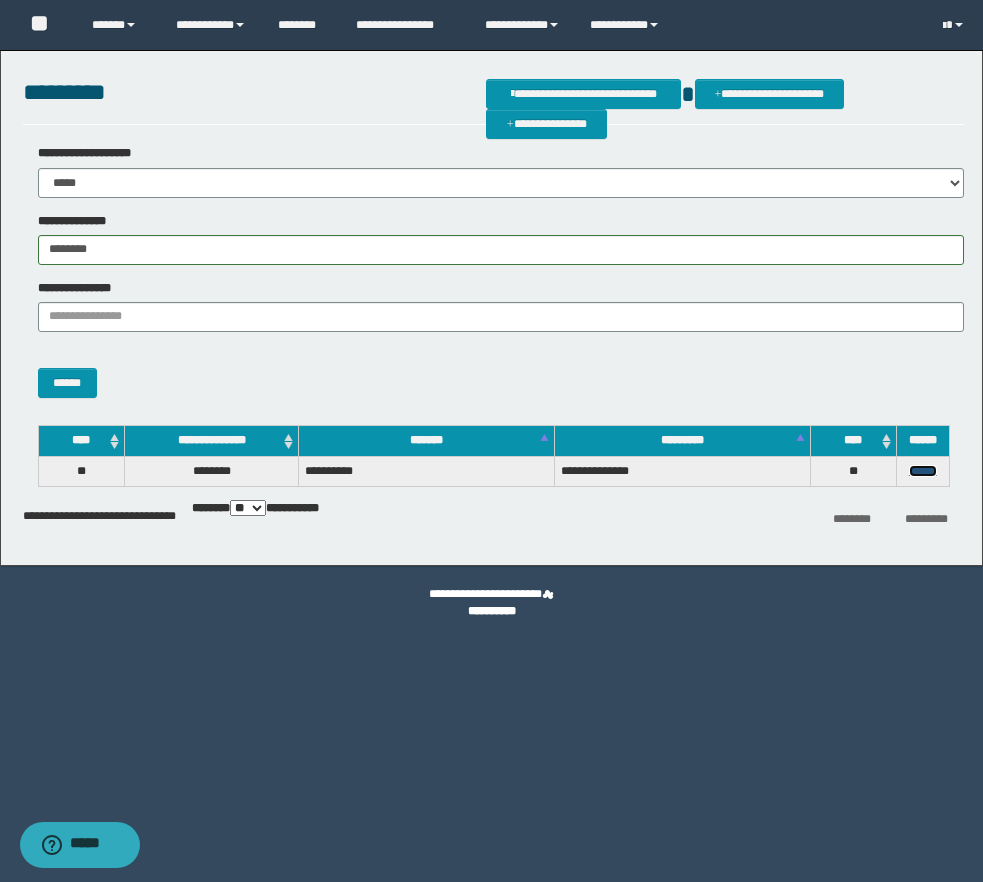 click on "******" at bounding box center [923, 471] 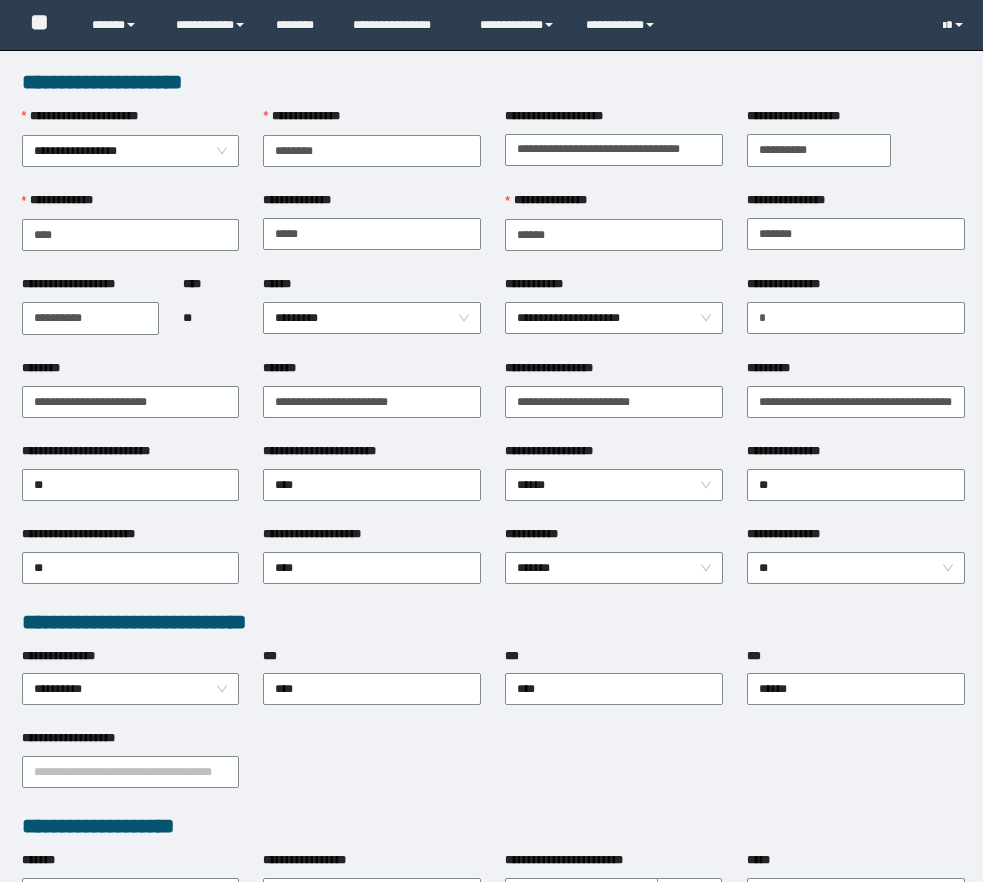 scroll, scrollTop: 0, scrollLeft: 0, axis: both 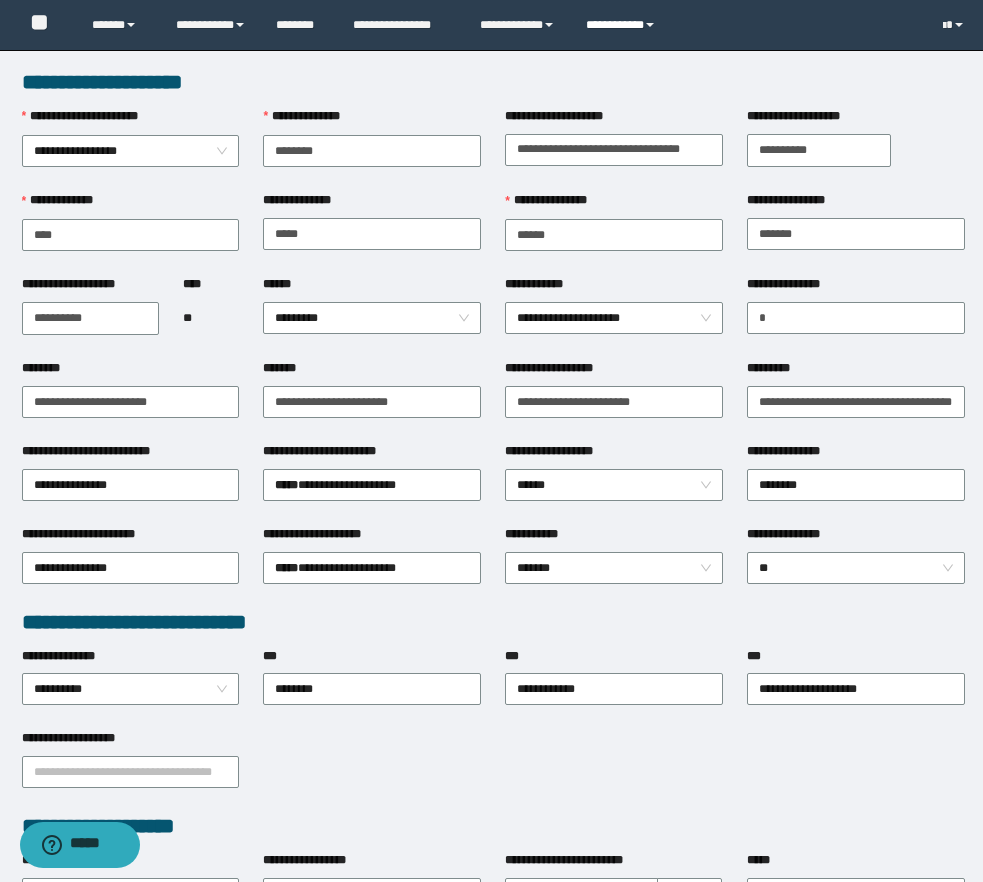 click on "**********" at bounding box center [623, 25] 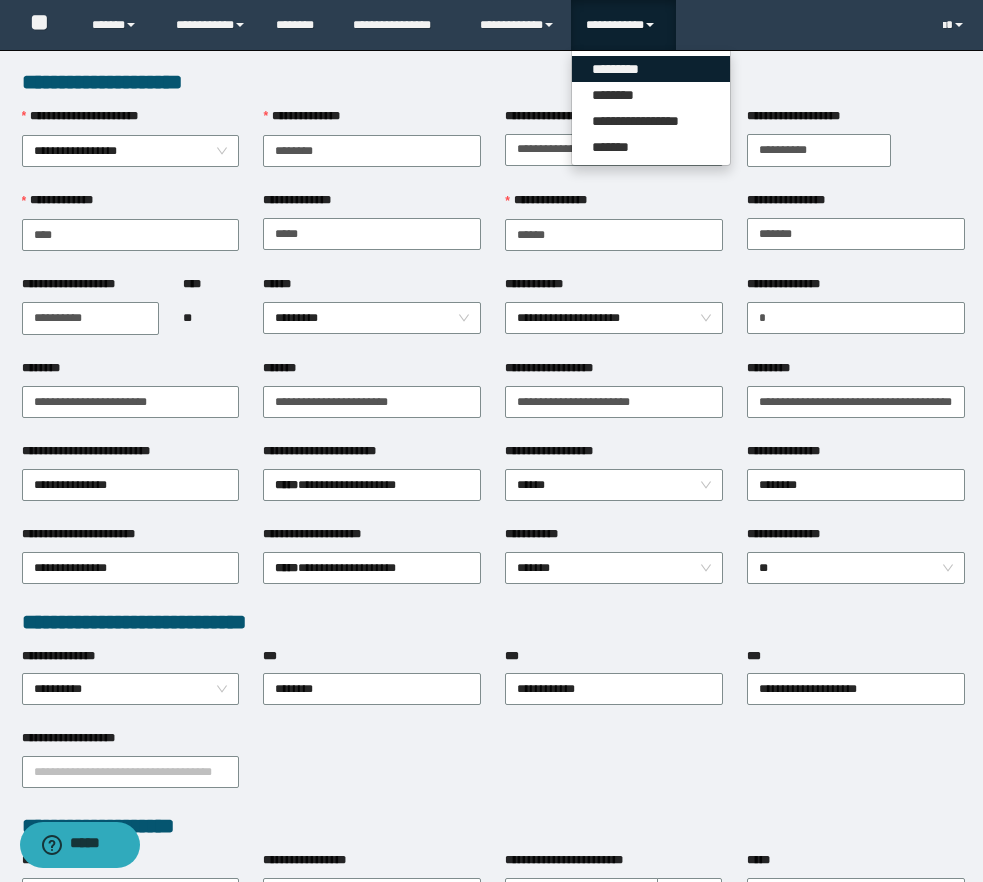 click on "*********" at bounding box center [651, 69] 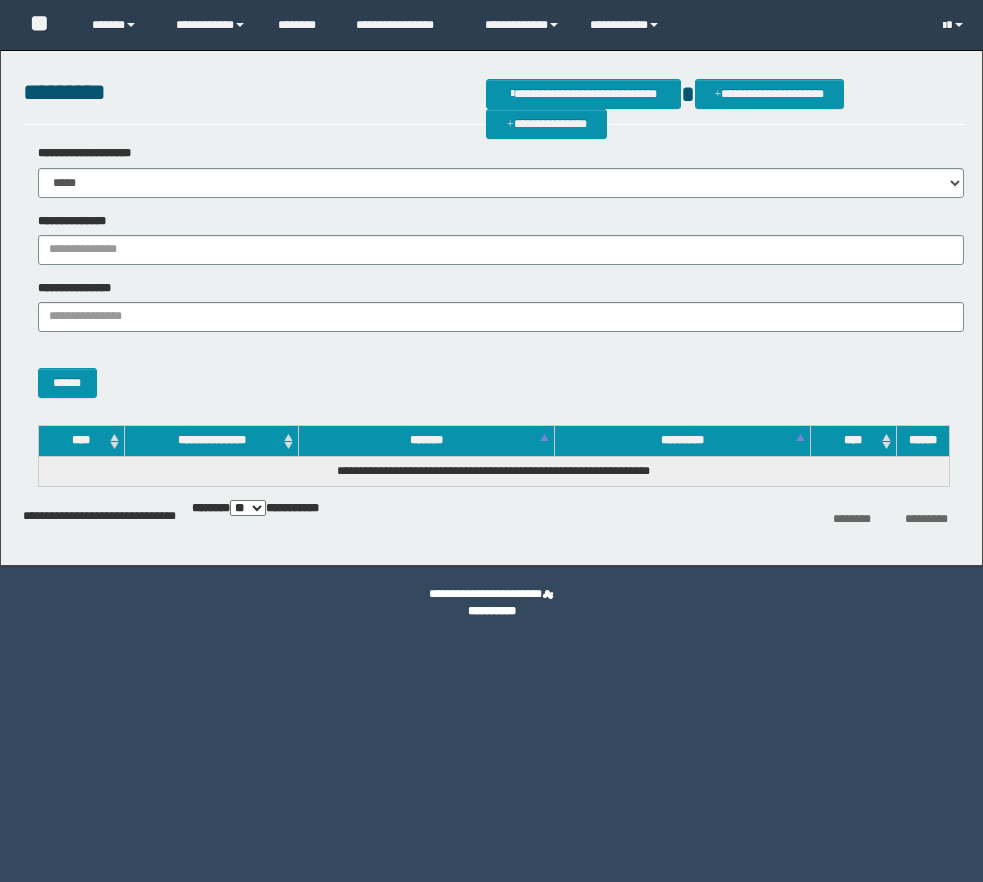 scroll, scrollTop: 0, scrollLeft: 0, axis: both 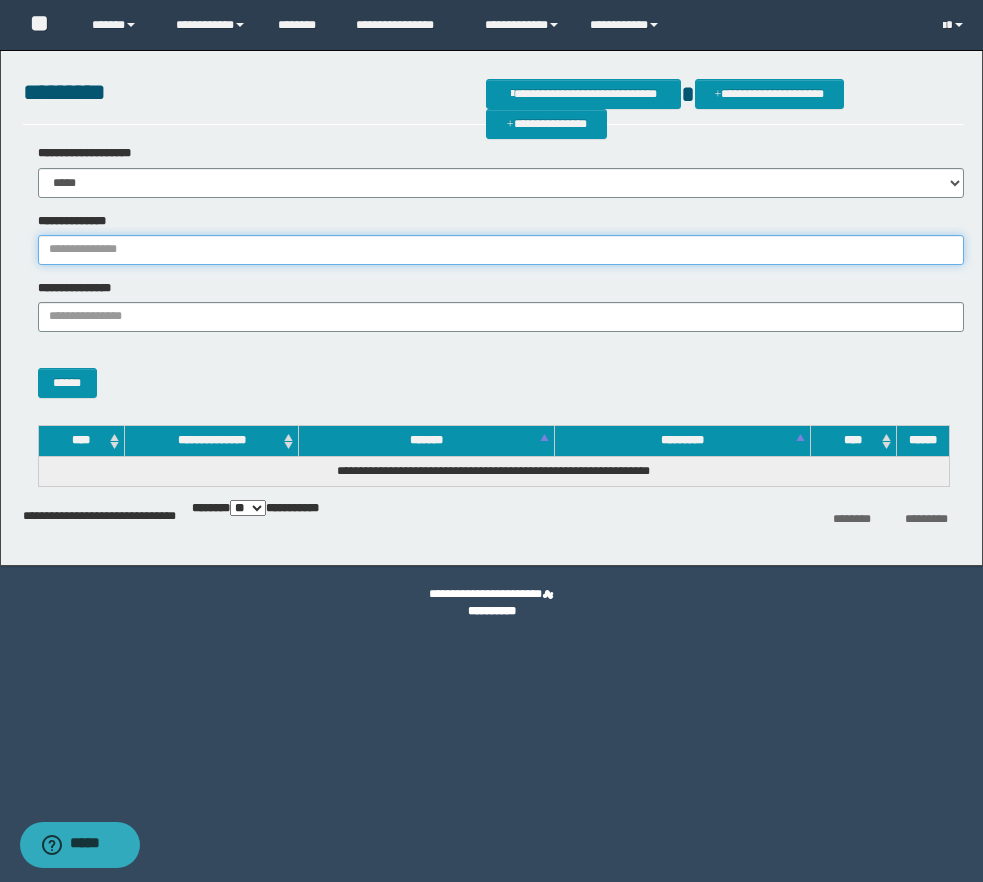 click on "**********" at bounding box center [501, 250] 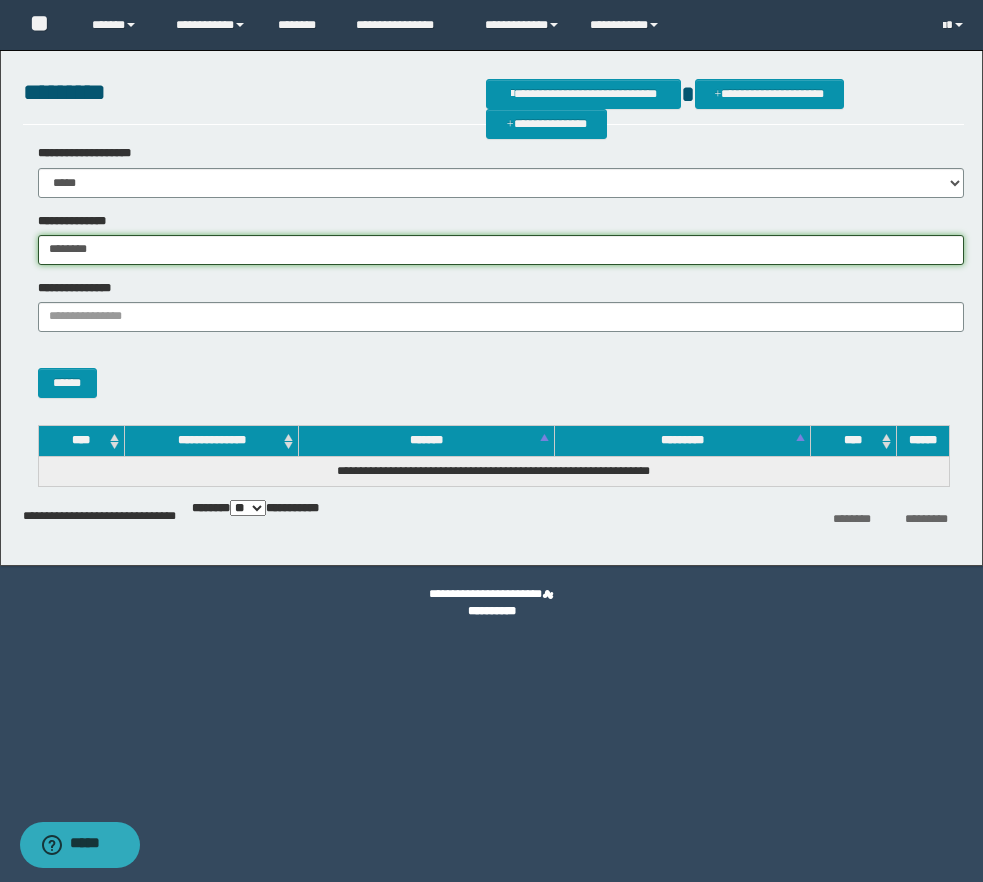type on "********" 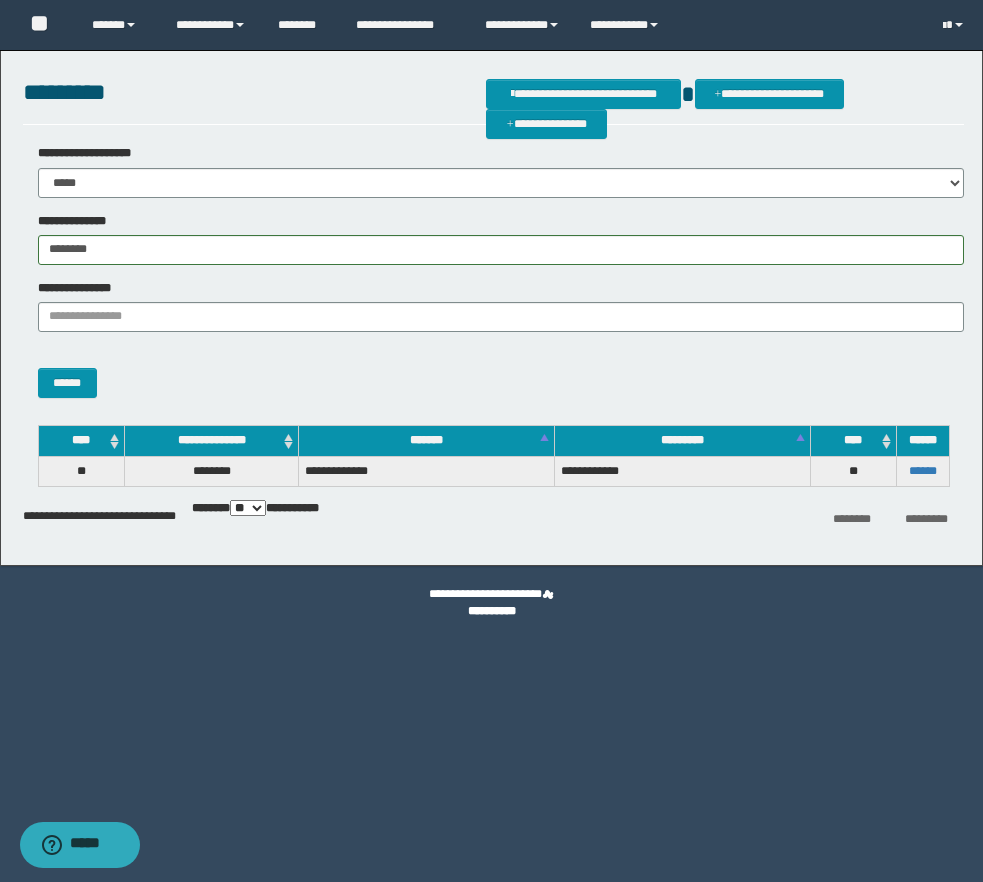drag, startPoint x: 907, startPoint y: 472, endPoint x: 922, endPoint y: 472, distance: 15 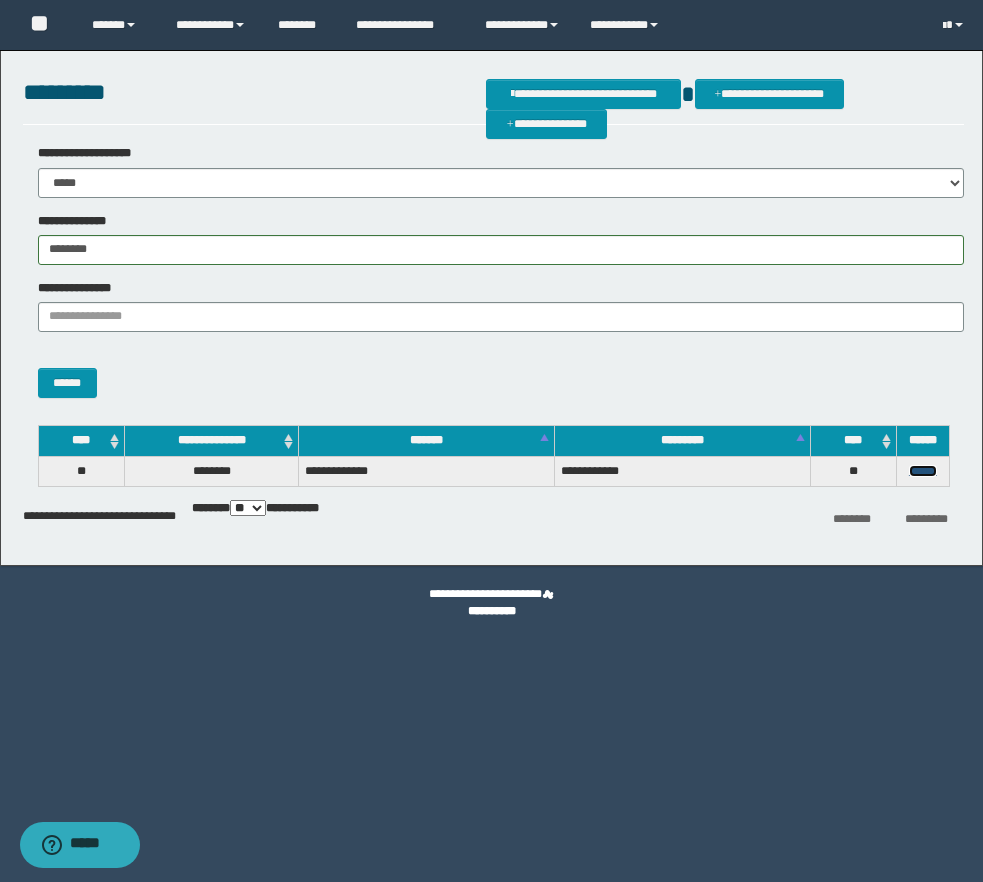 click on "******" at bounding box center [923, 471] 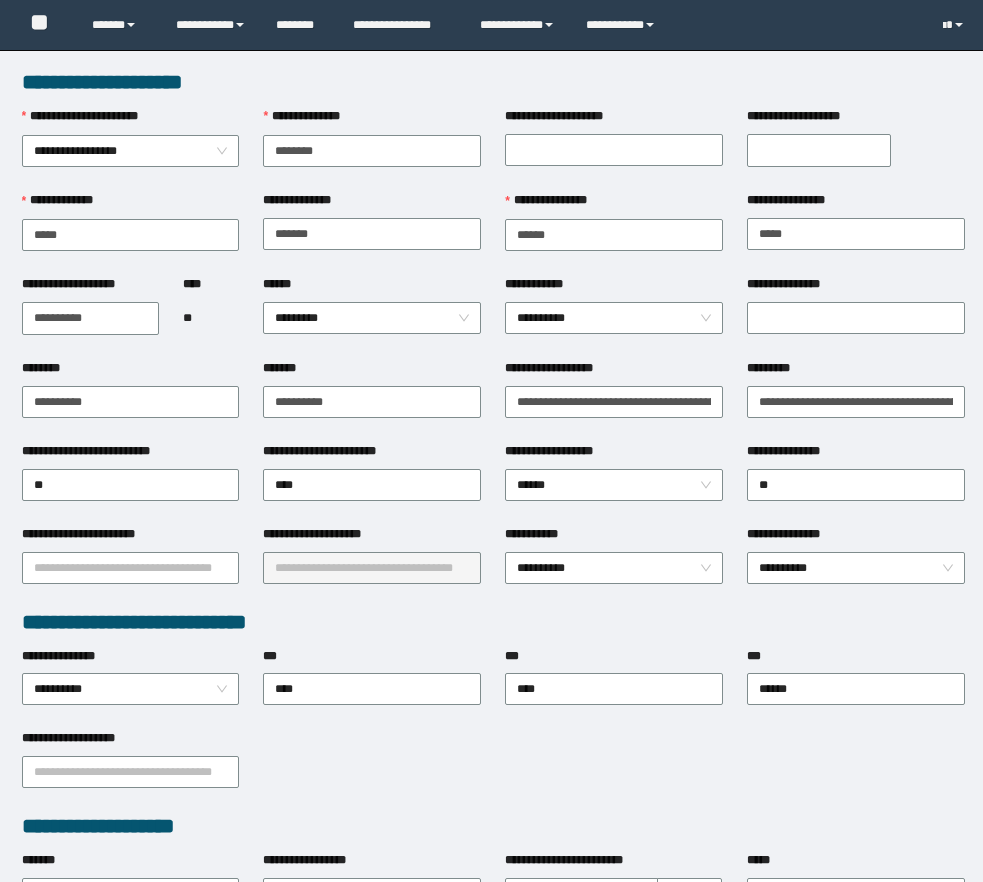 scroll, scrollTop: 714, scrollLeft: 0, axis: vertical 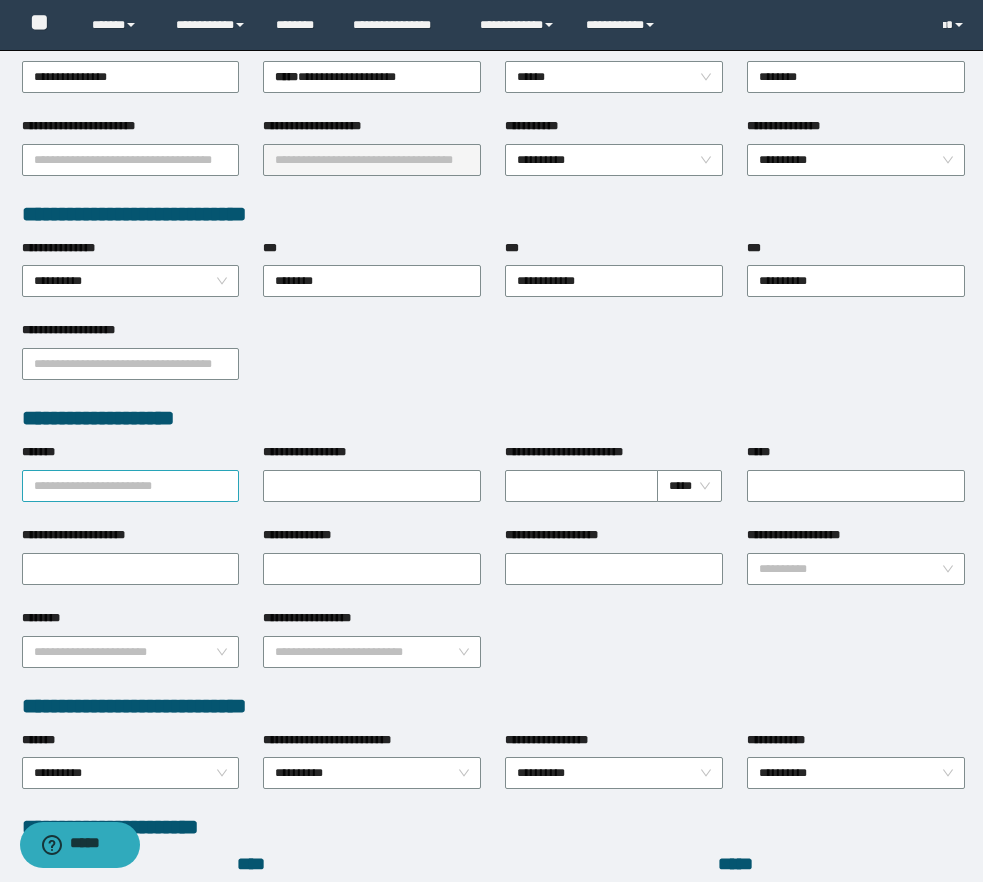 click on "*******" at bounding box center [131, 486] 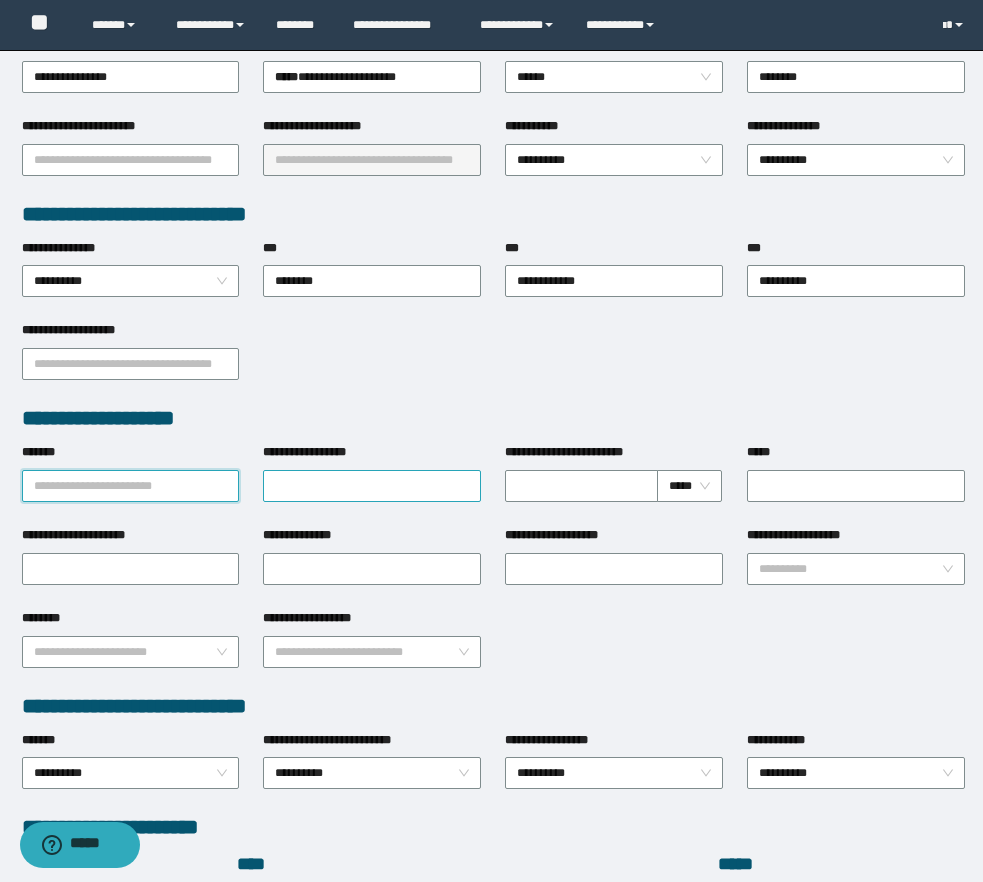 scroll, scrollTop: 510, scrollLeft: 0, axis: vertical 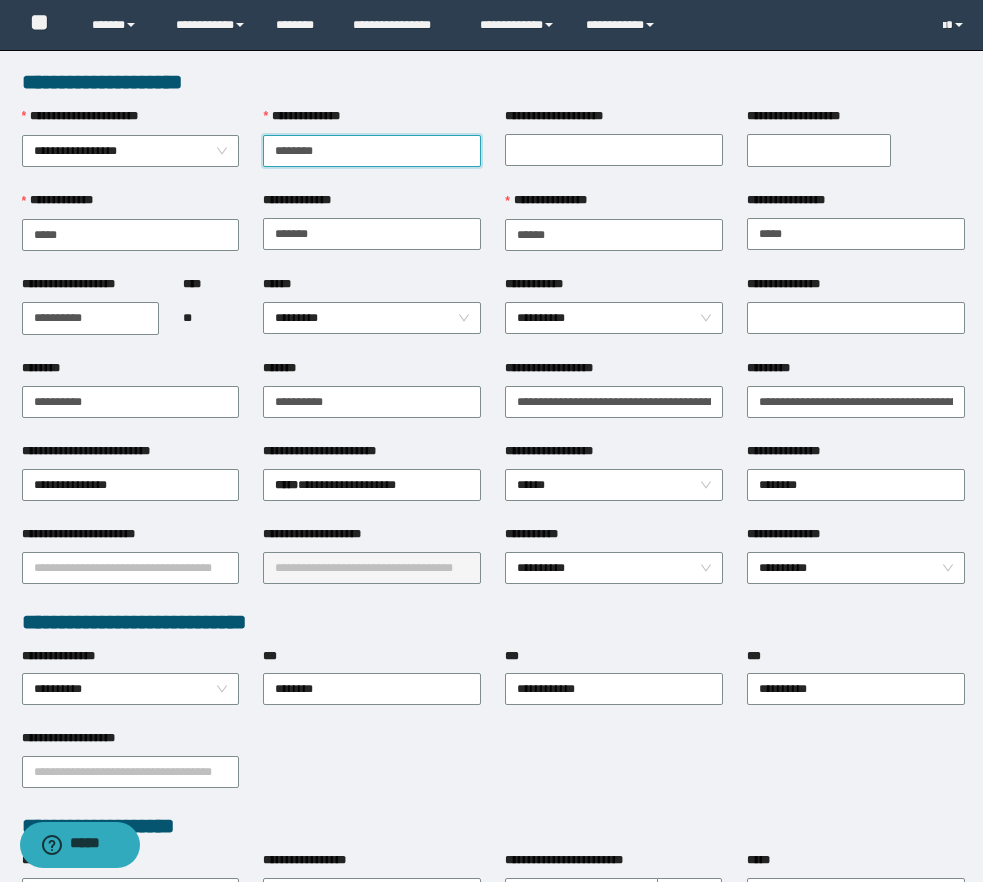 click on "********" at bounding box center [372, 151] 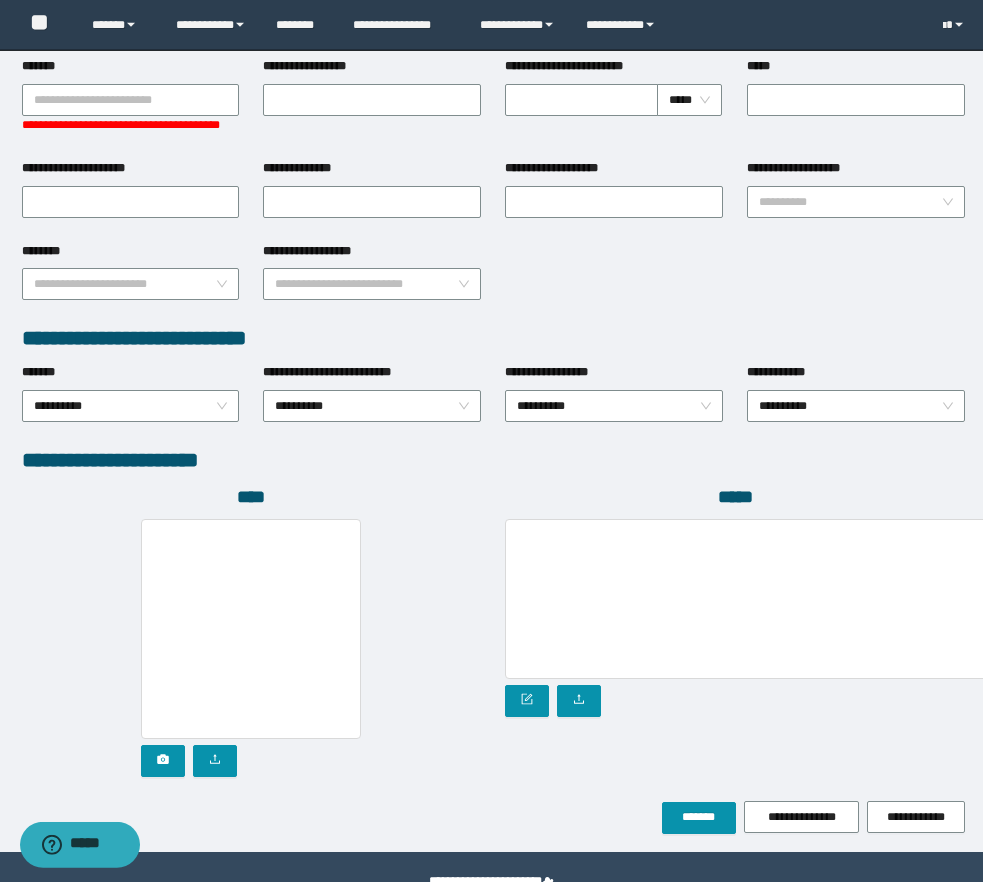 scroll, scrollTop: 841, scrollLeft: 0, axis: vertical 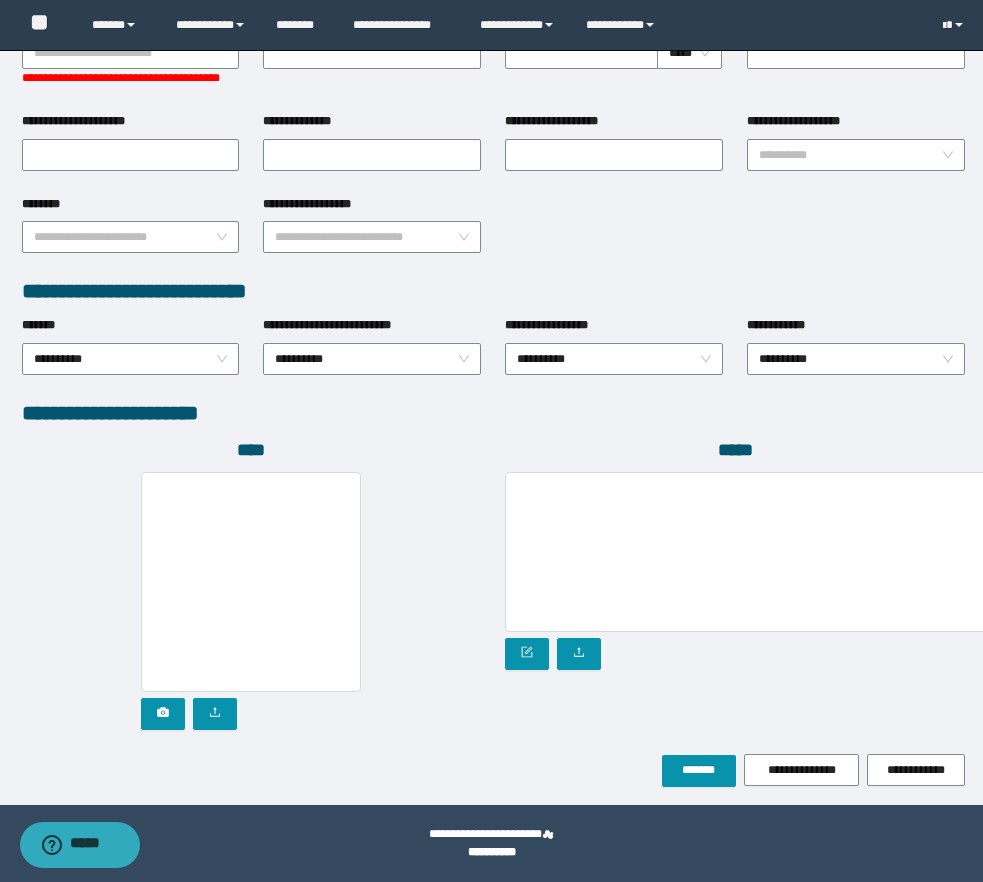 click at bounding box center [251, 582] 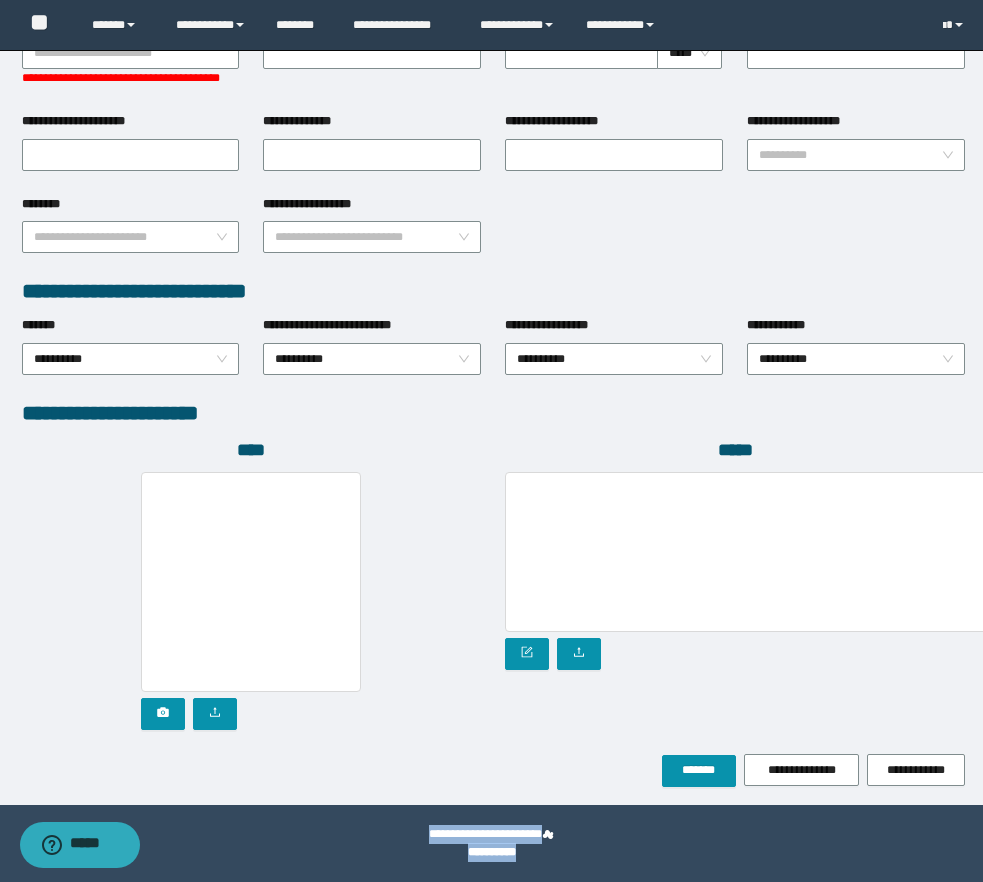 scroll, scrollTop: 841, scrollLeft: 1, axis: both 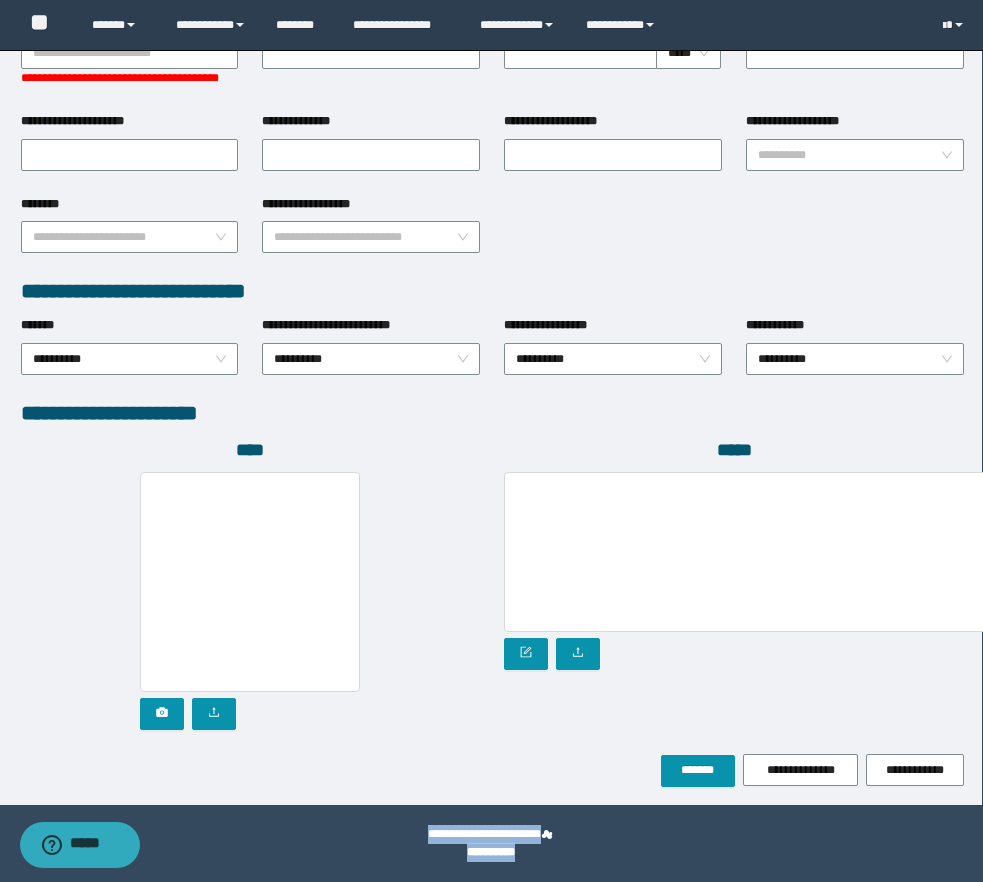 click on "**********" at bounding box center (492, 413) 